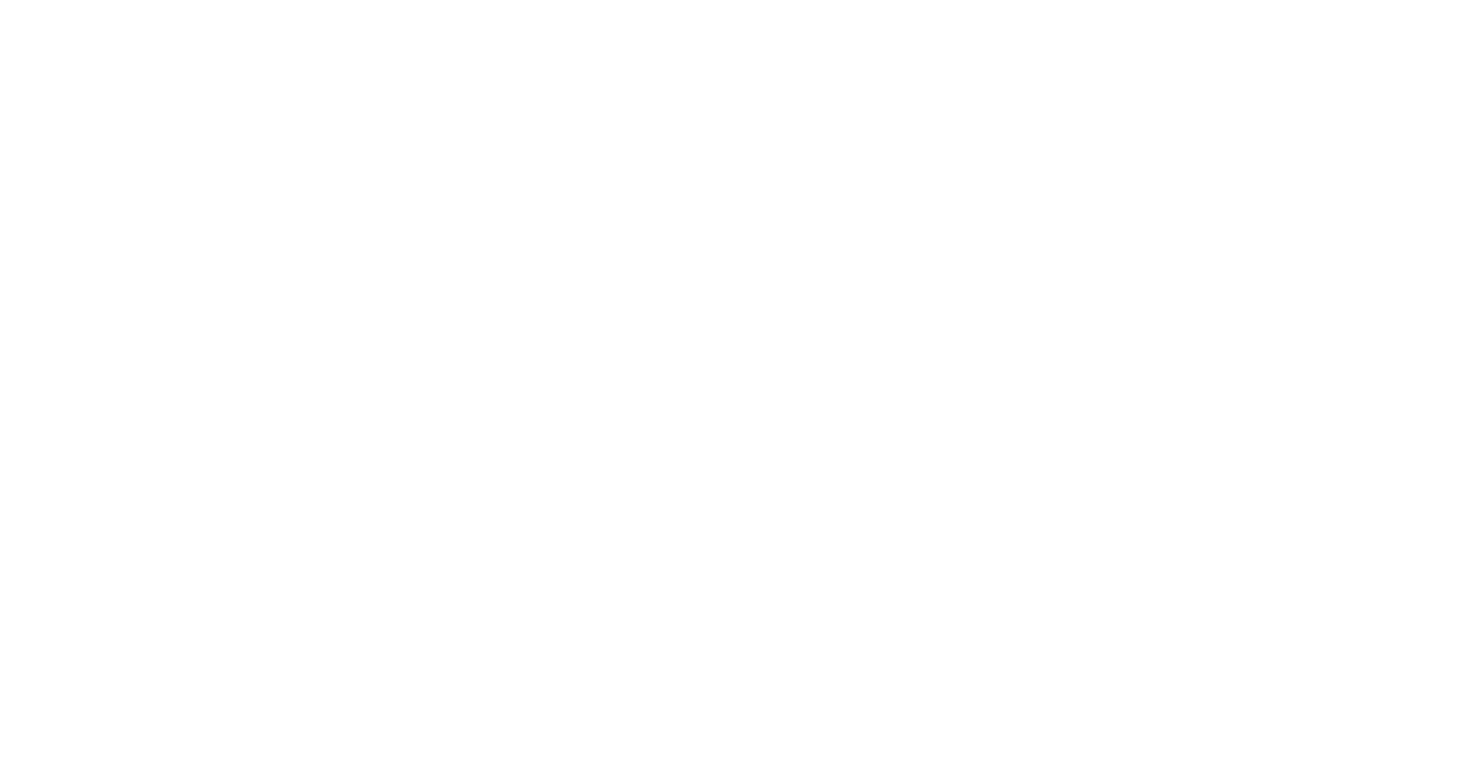 scroll, scrollTop: 0, scrollLeft: 0, axis: both 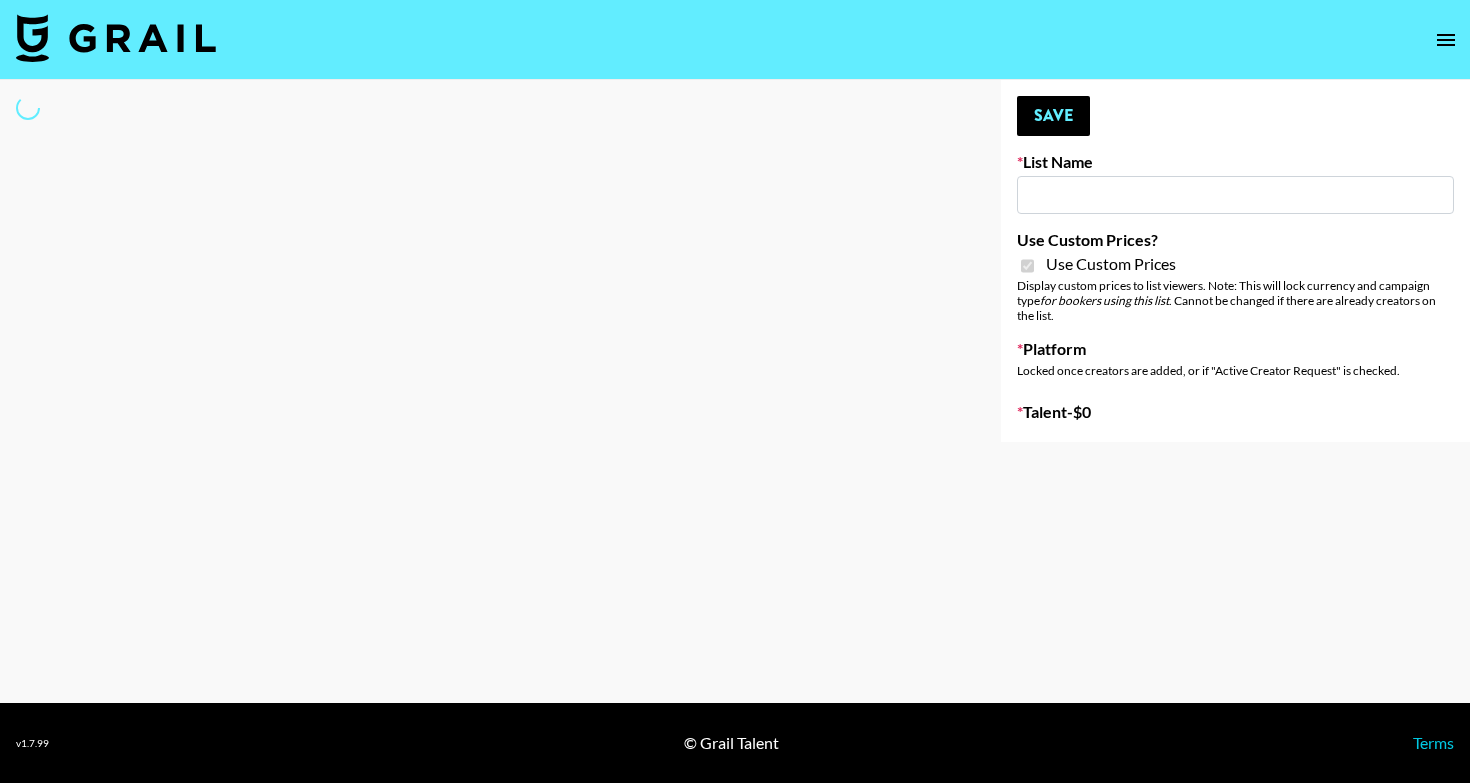 type on "Airbrush Glow Filter - USA TikTok" 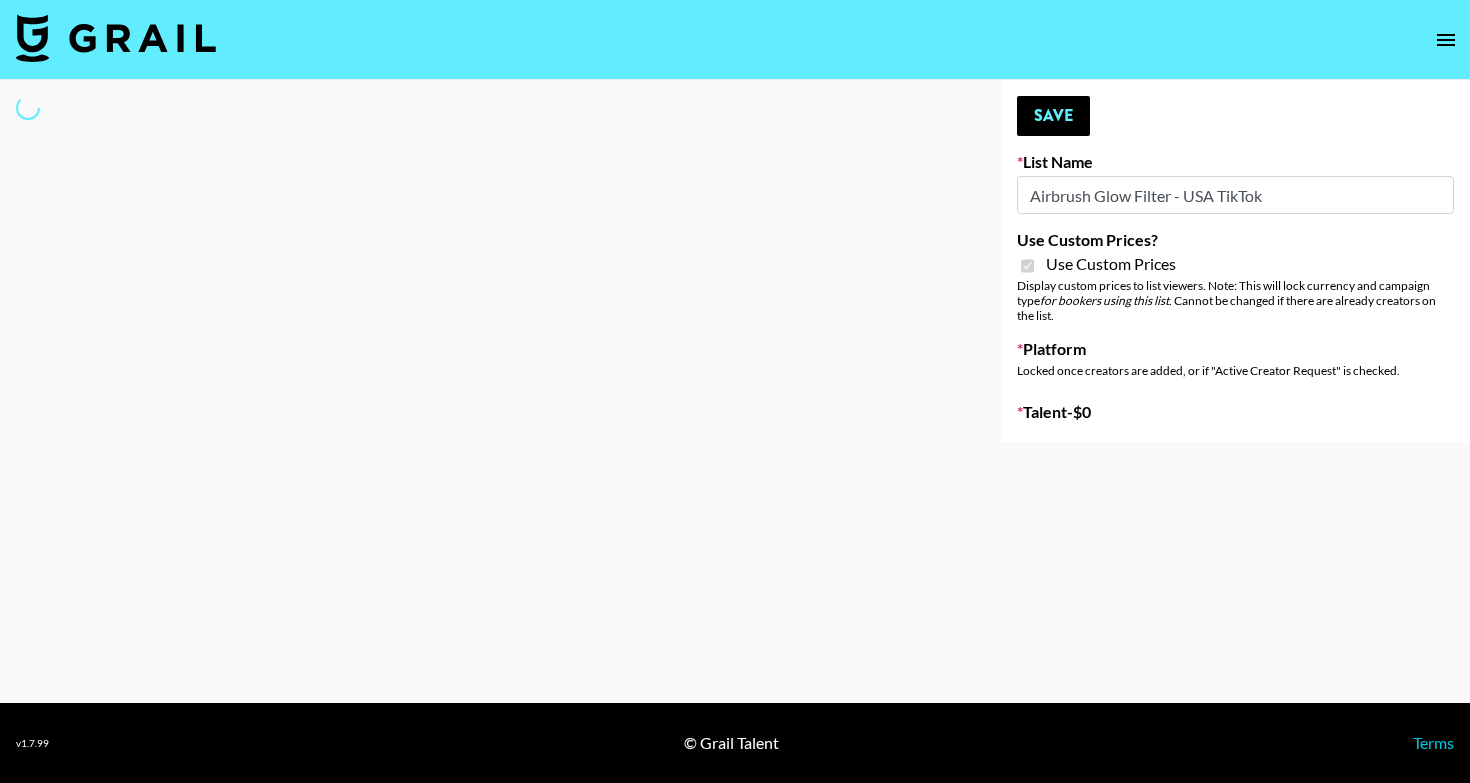 select on "Brand" 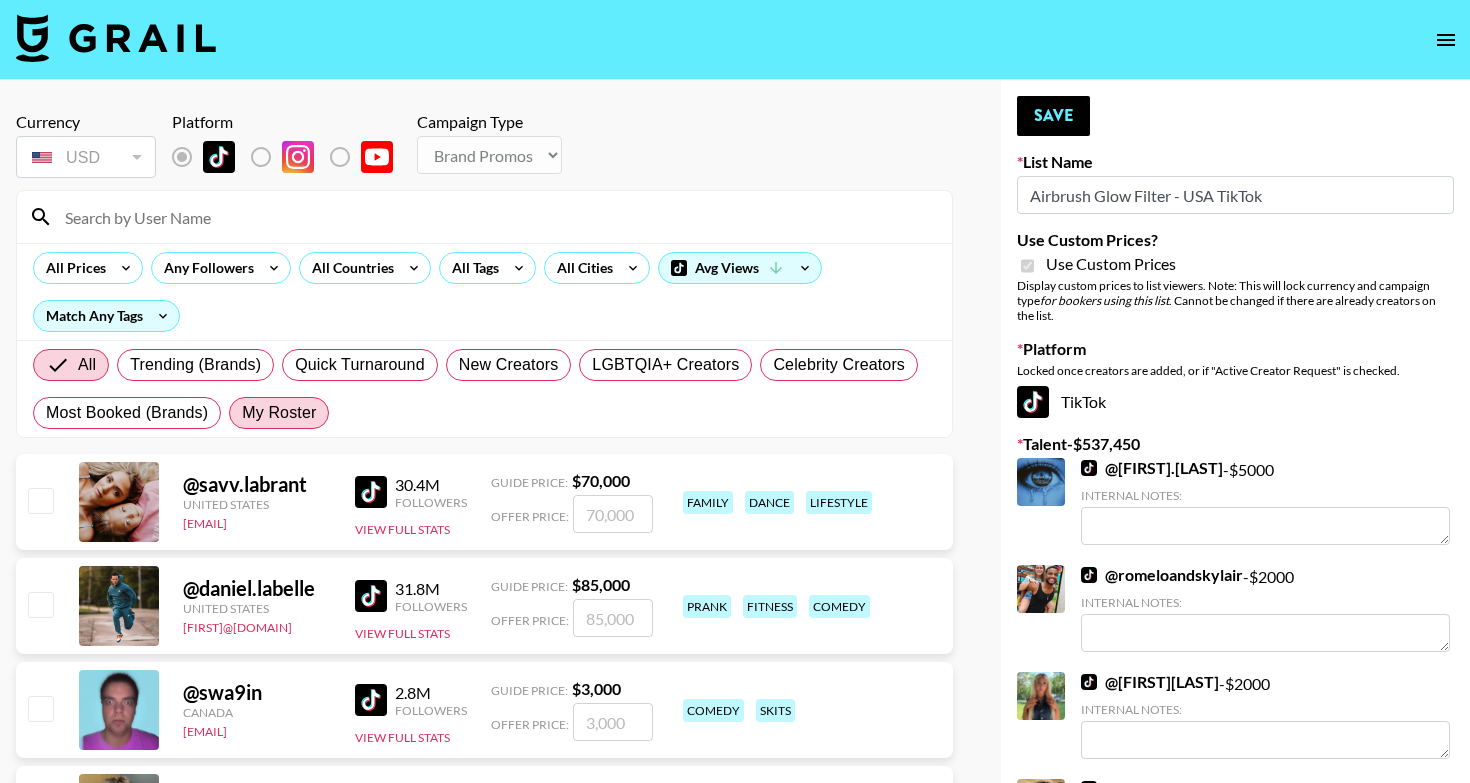 click on "My Roster" at bounding box center [279, 413] 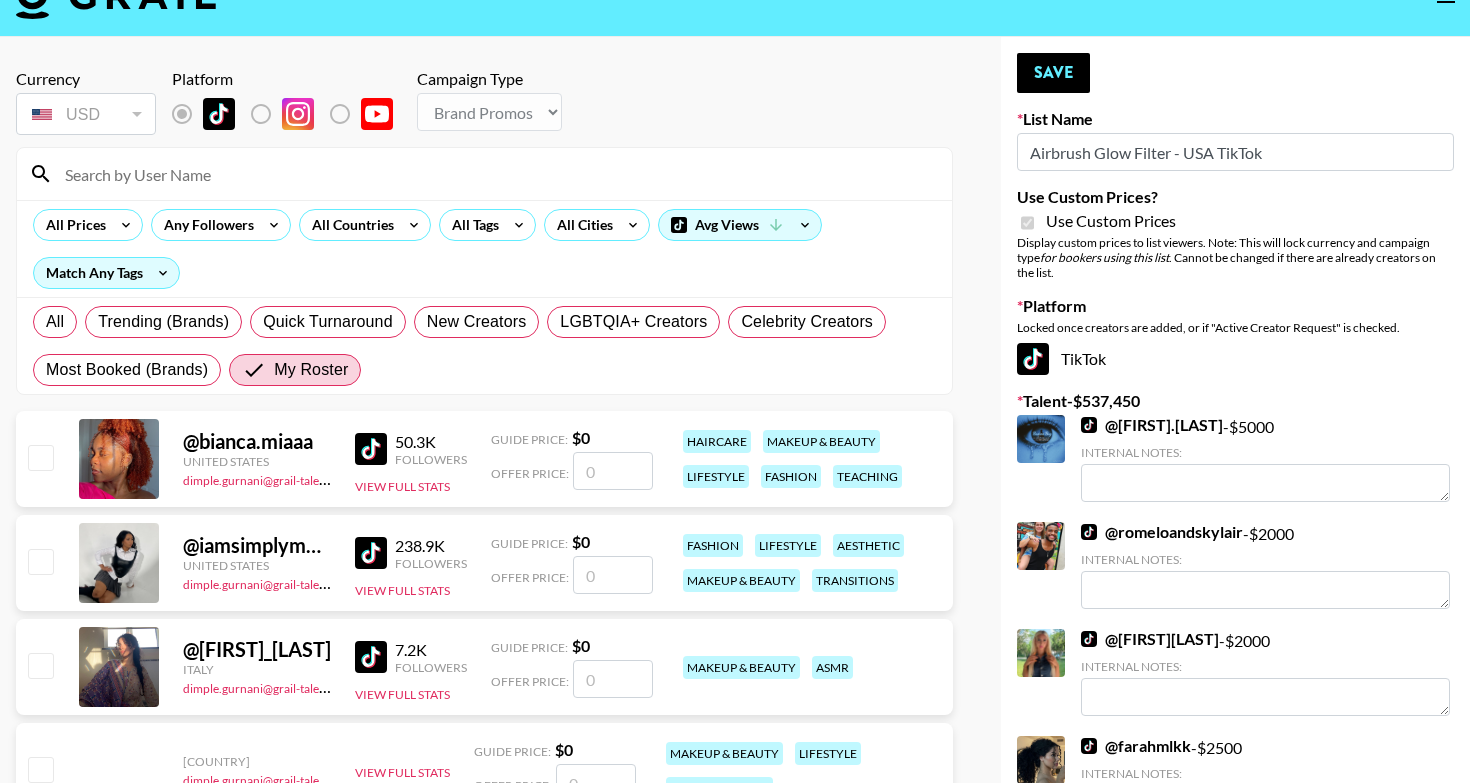scroll, scrollTop: 49, scrollLeft: 0, axis: vertical 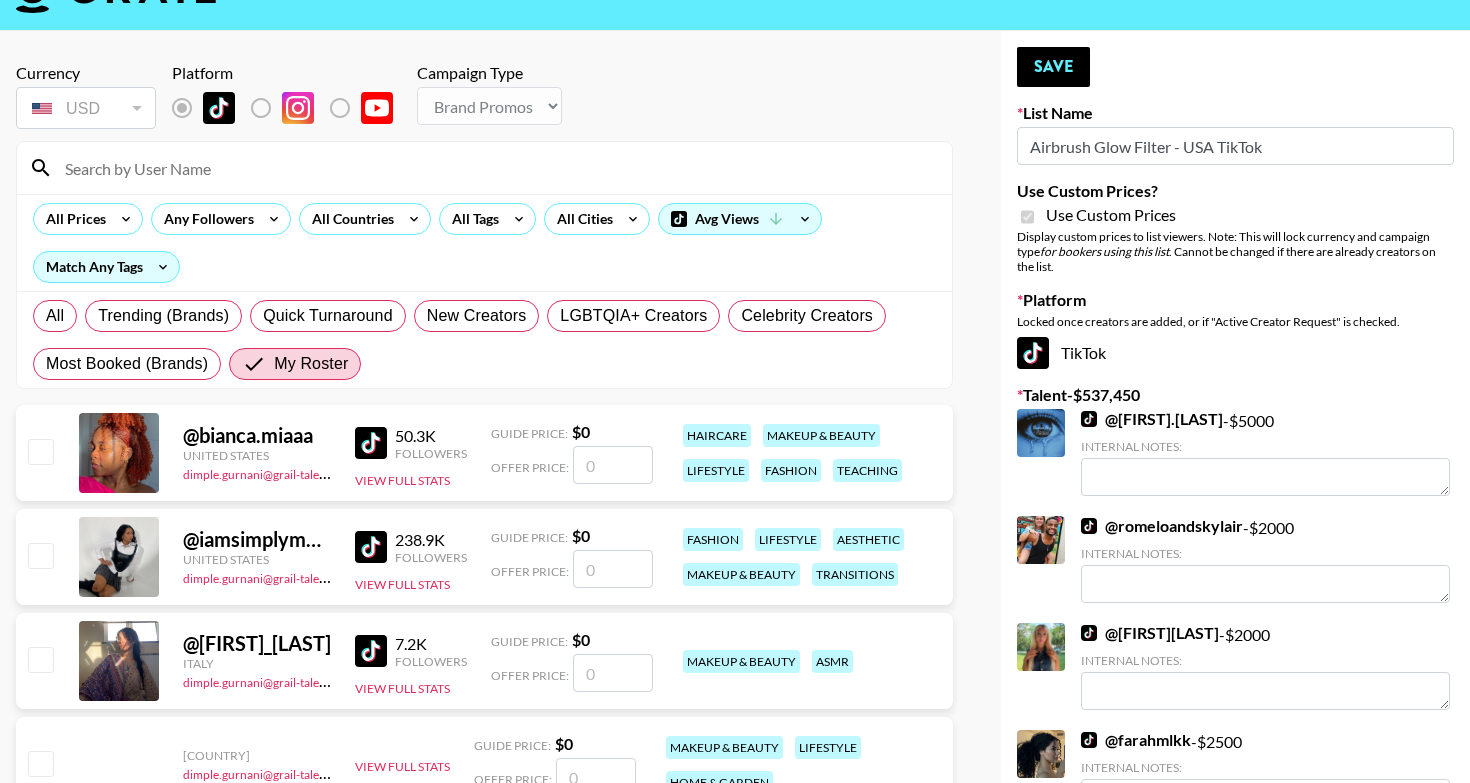 click at bounding box center [613, 465] 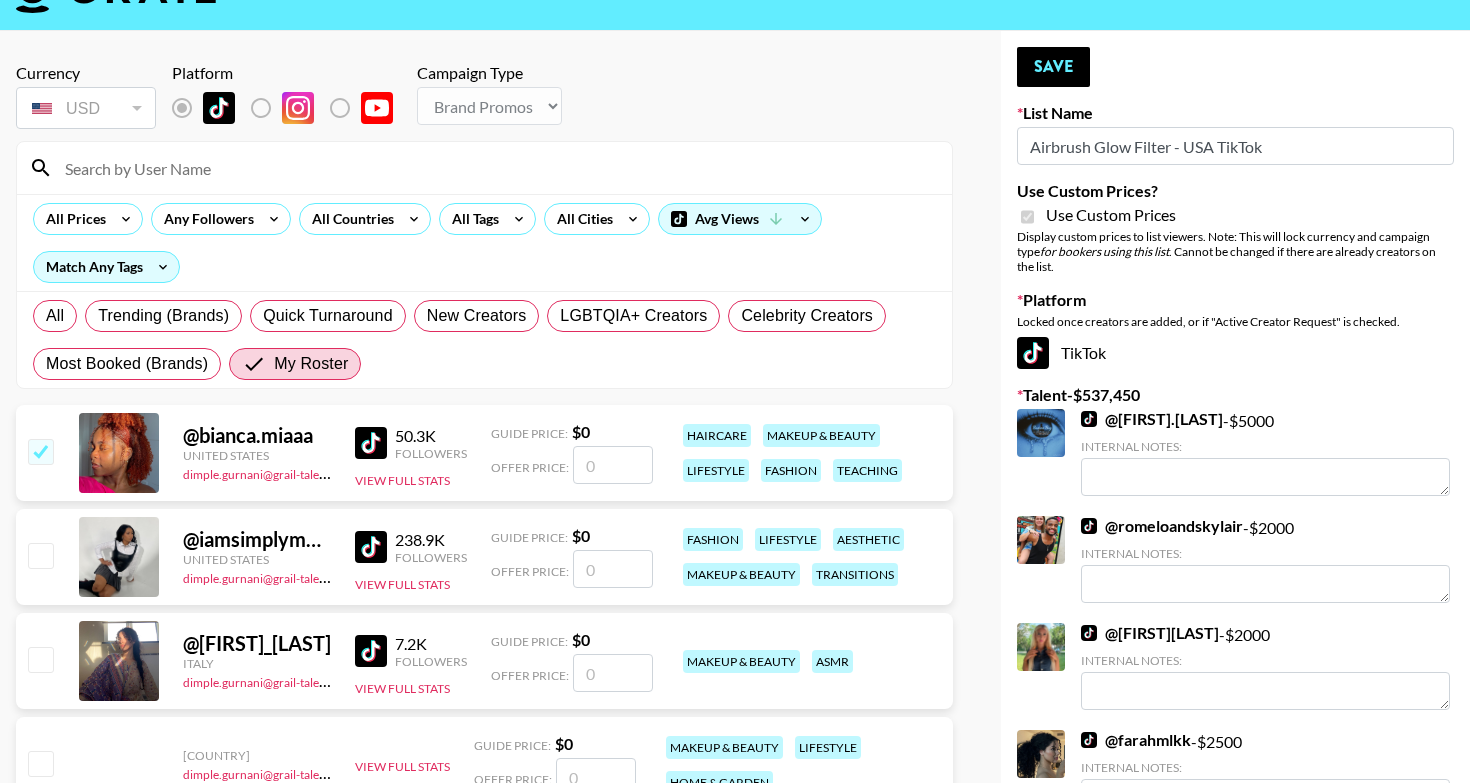checkbox on "true" 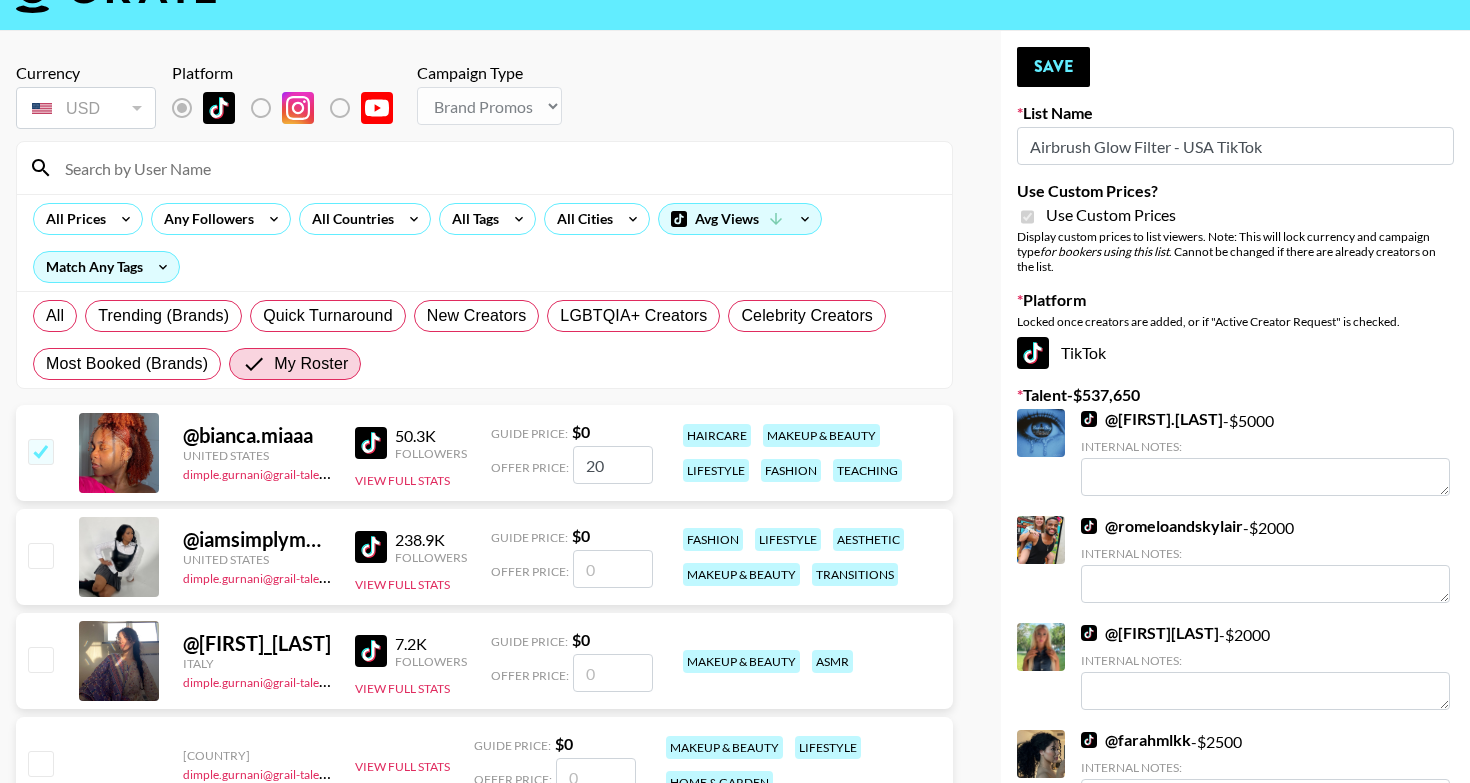 type on "2" 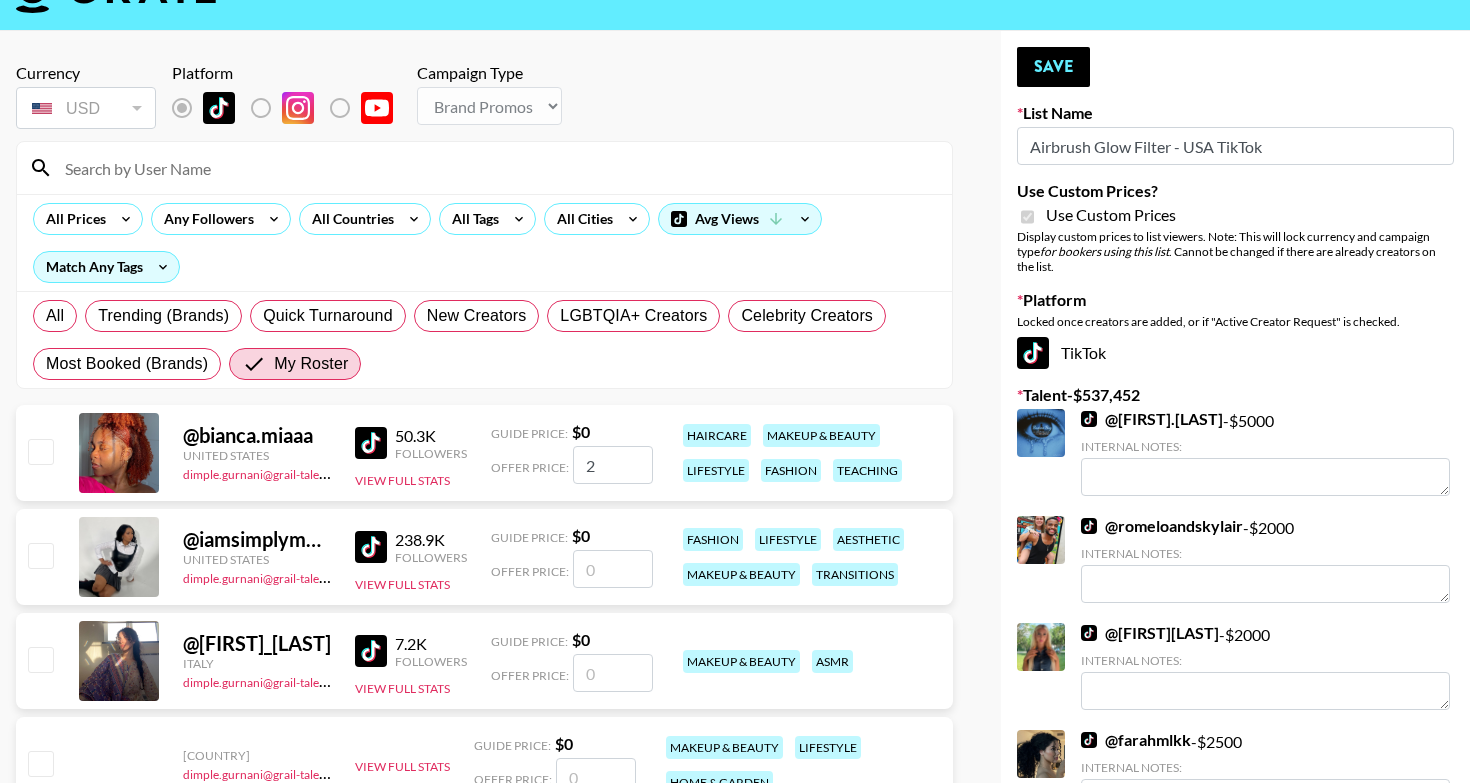 checkbox on "false" 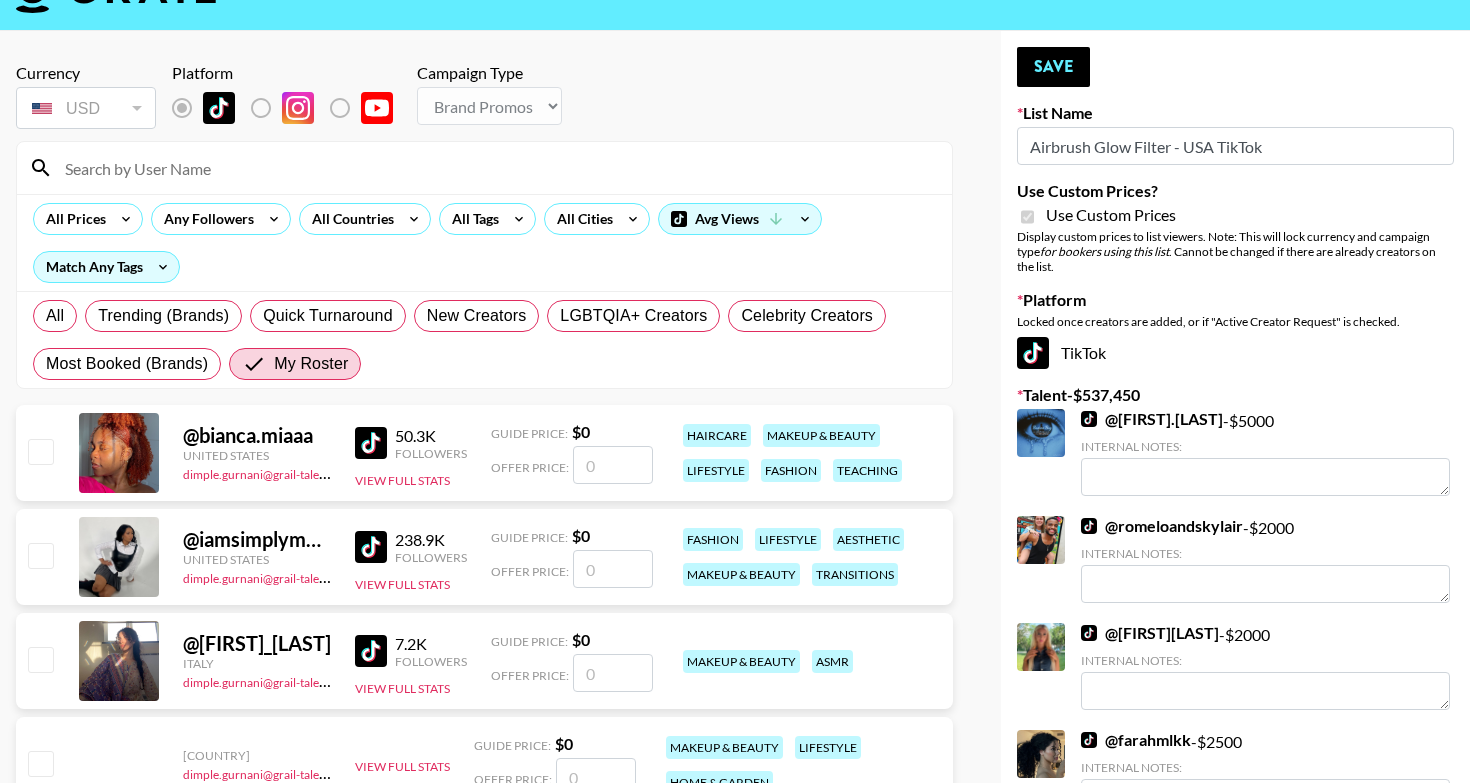checkbox on "true" 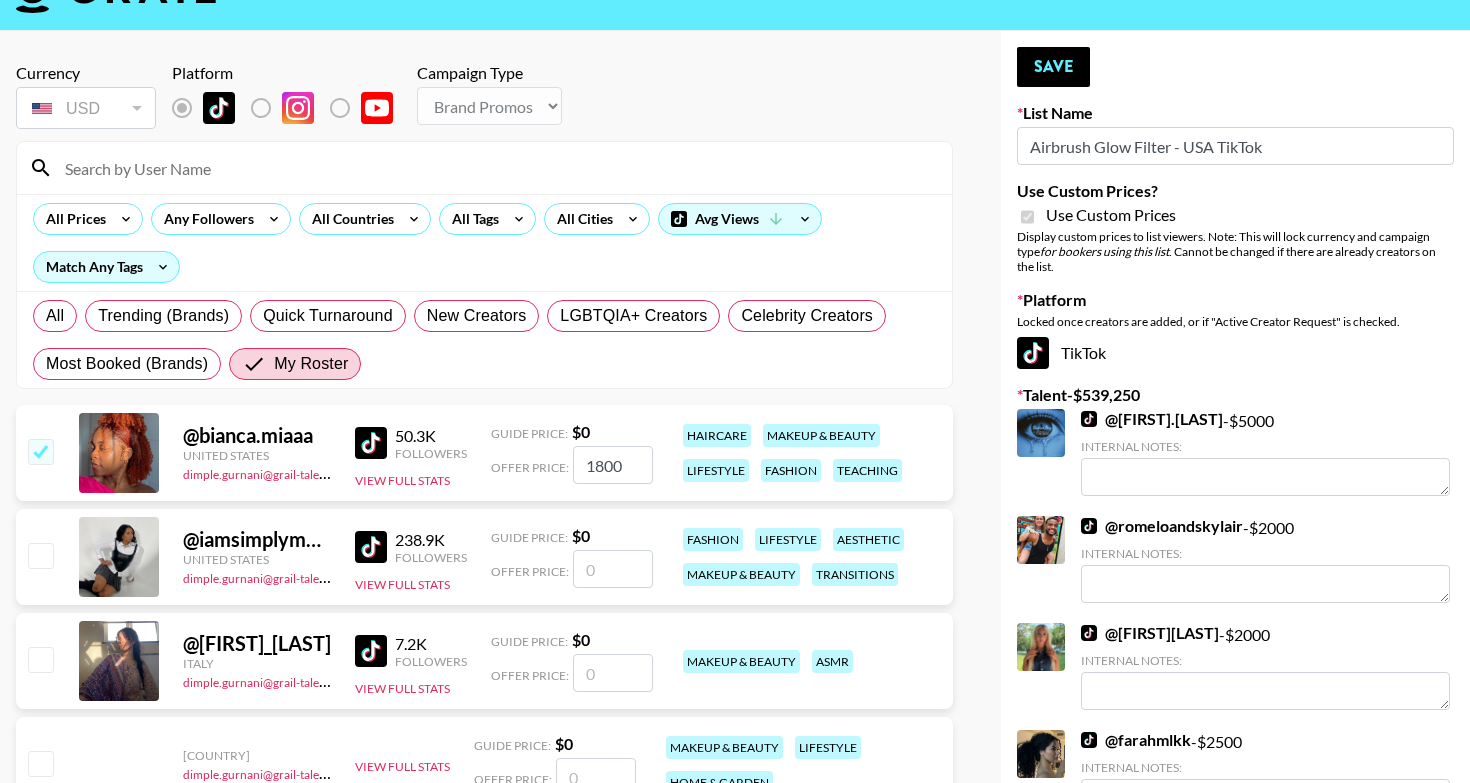 type on "1800" 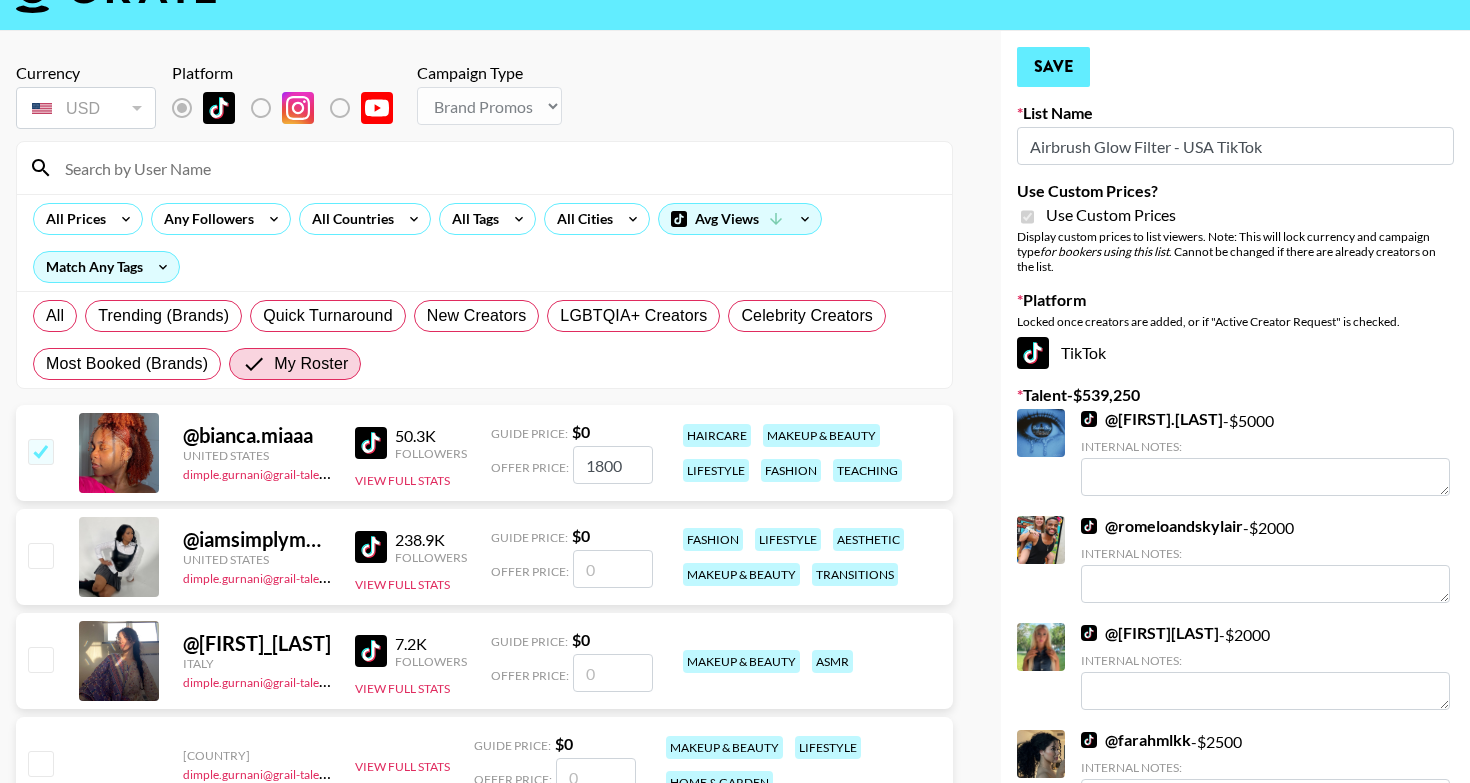 click on "Save" at bounding box center (1053, 67) 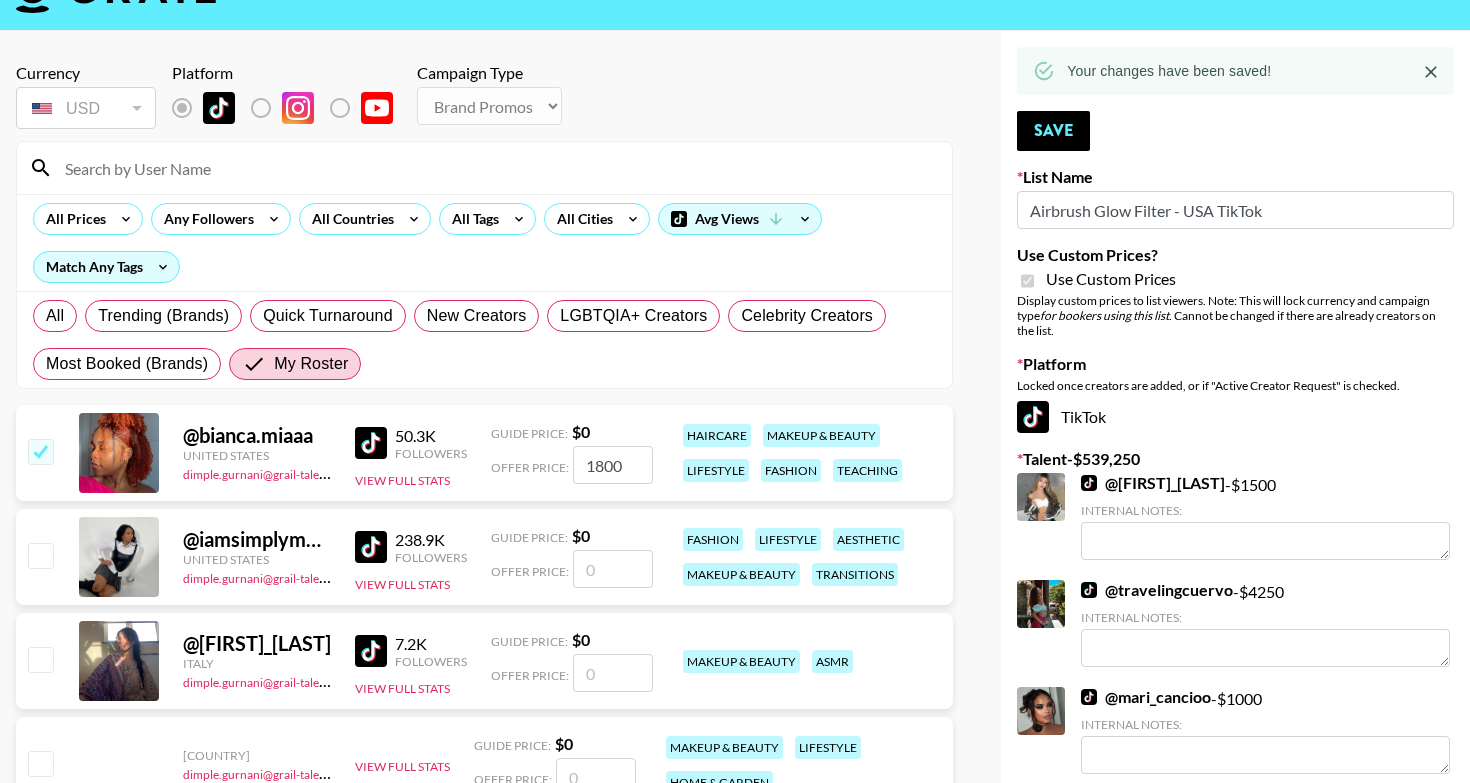 click at bounding box center [613, 569] 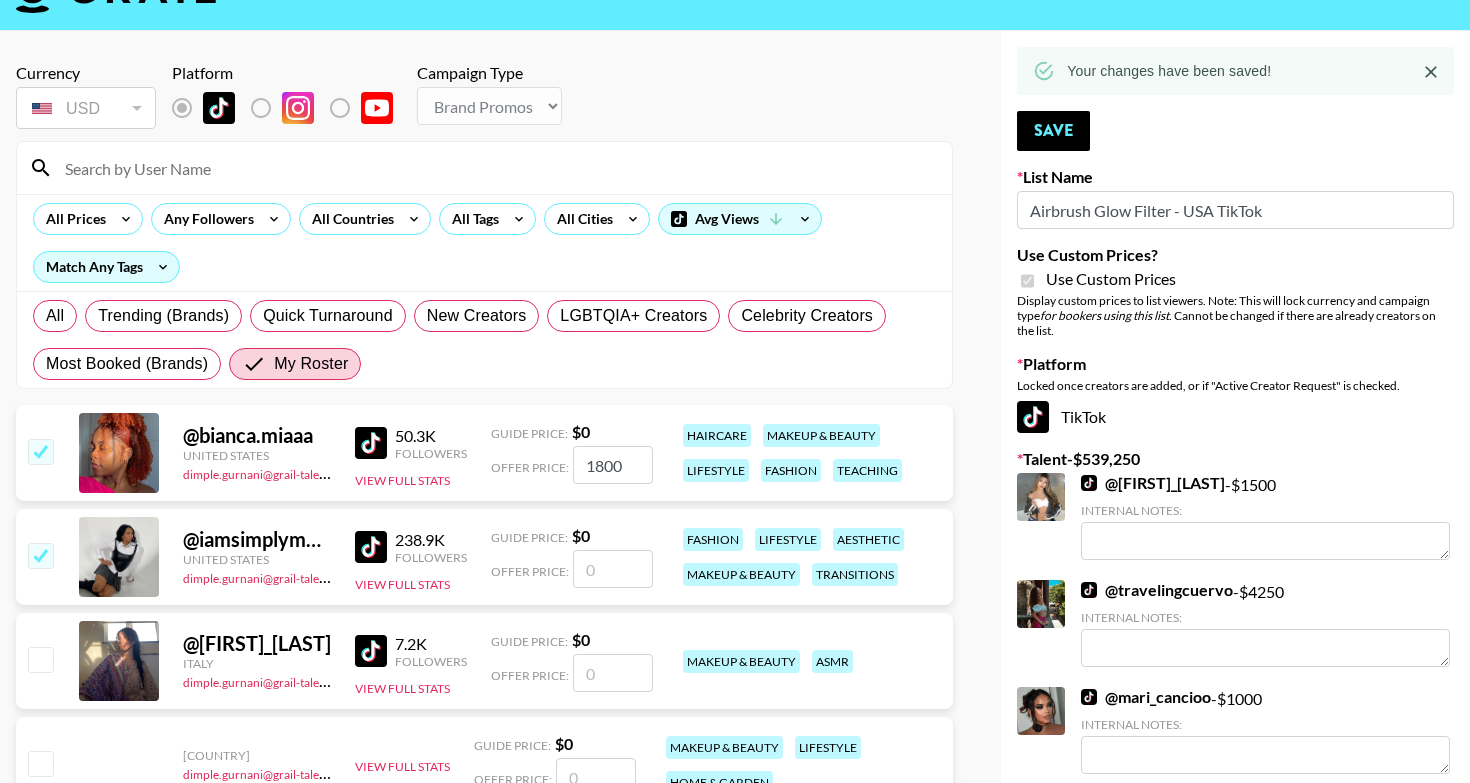 checkbox on "true" 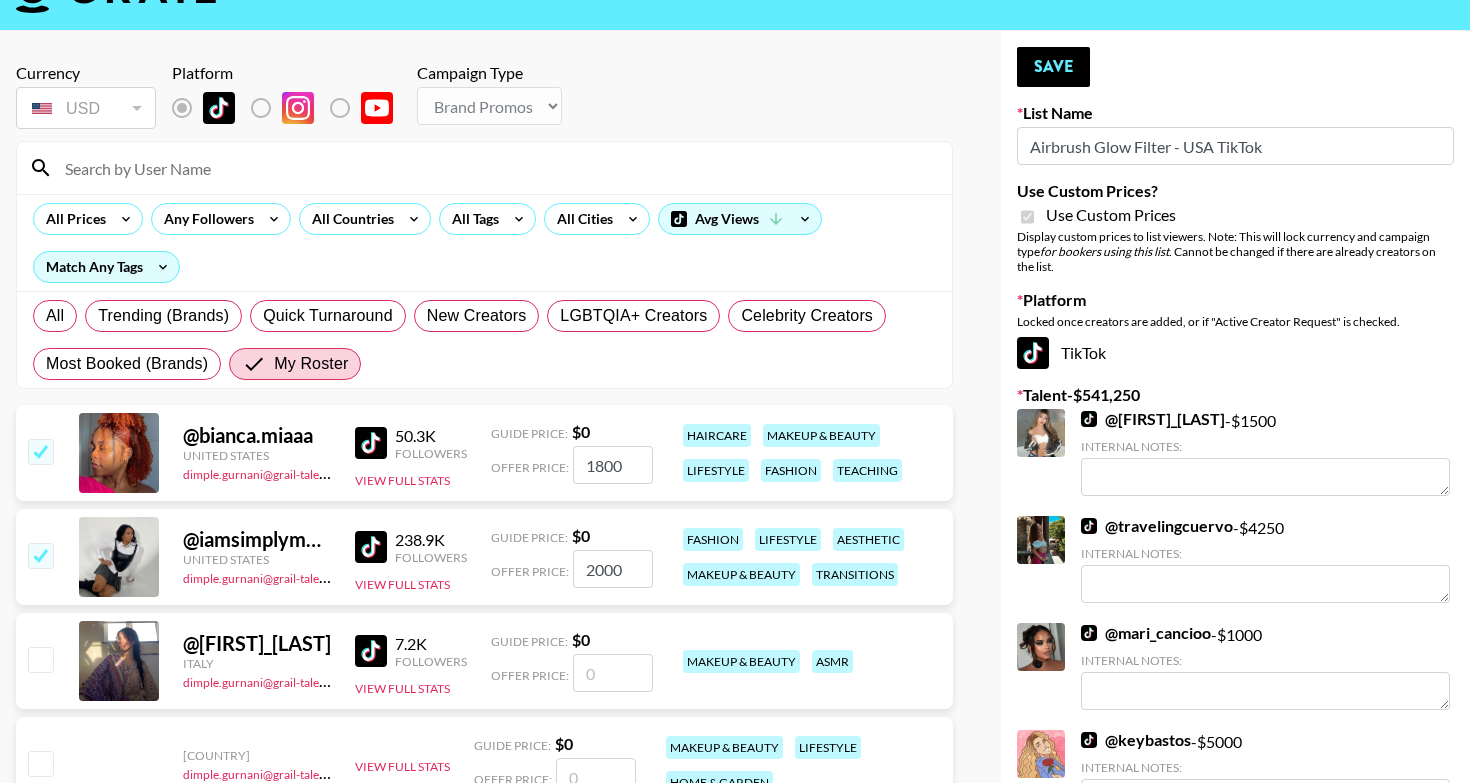 type on "2000" 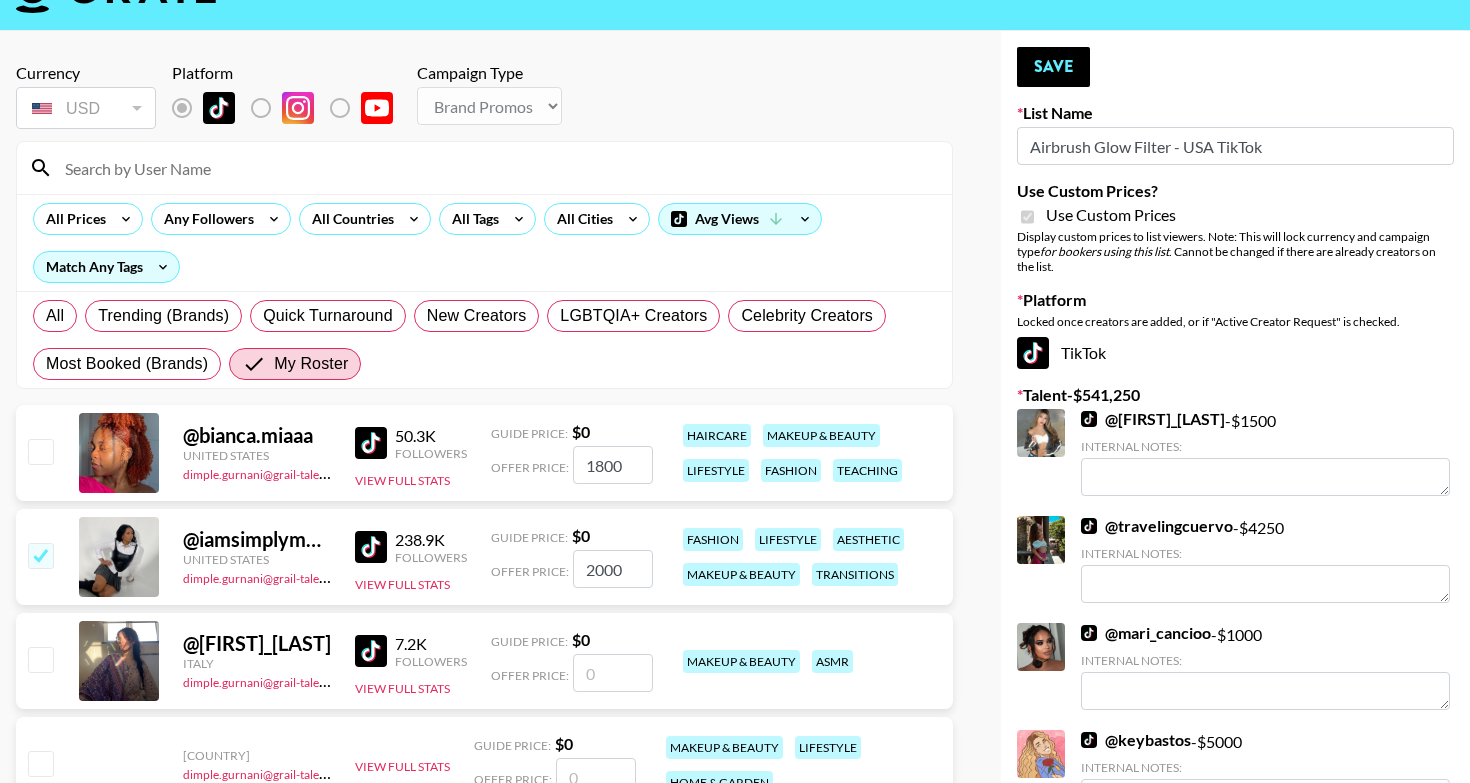checkbox on "false" 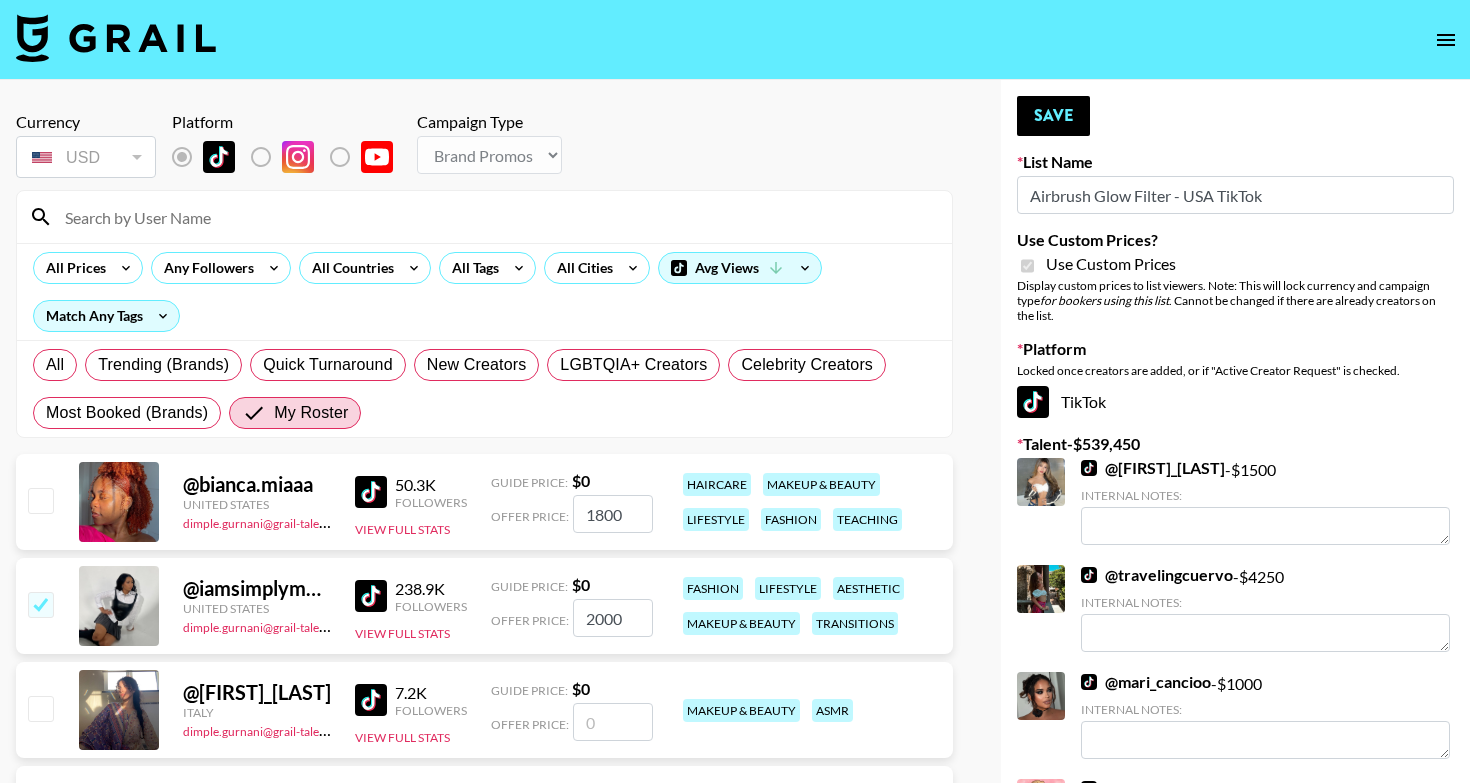 scroll, scrollTop: 0, scrollLeft: 0, axis: both 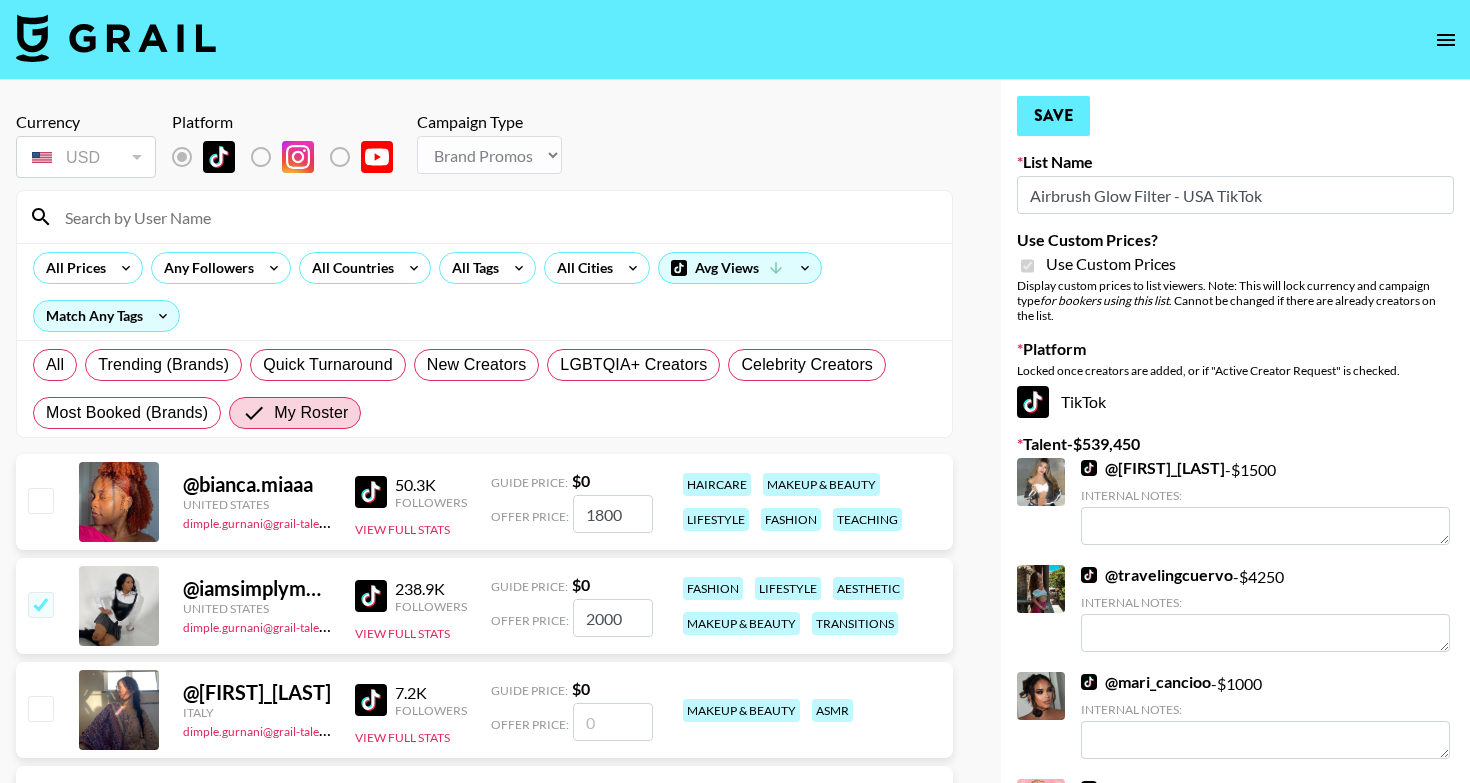 click on "Save" at bounding box center (1053, 116) 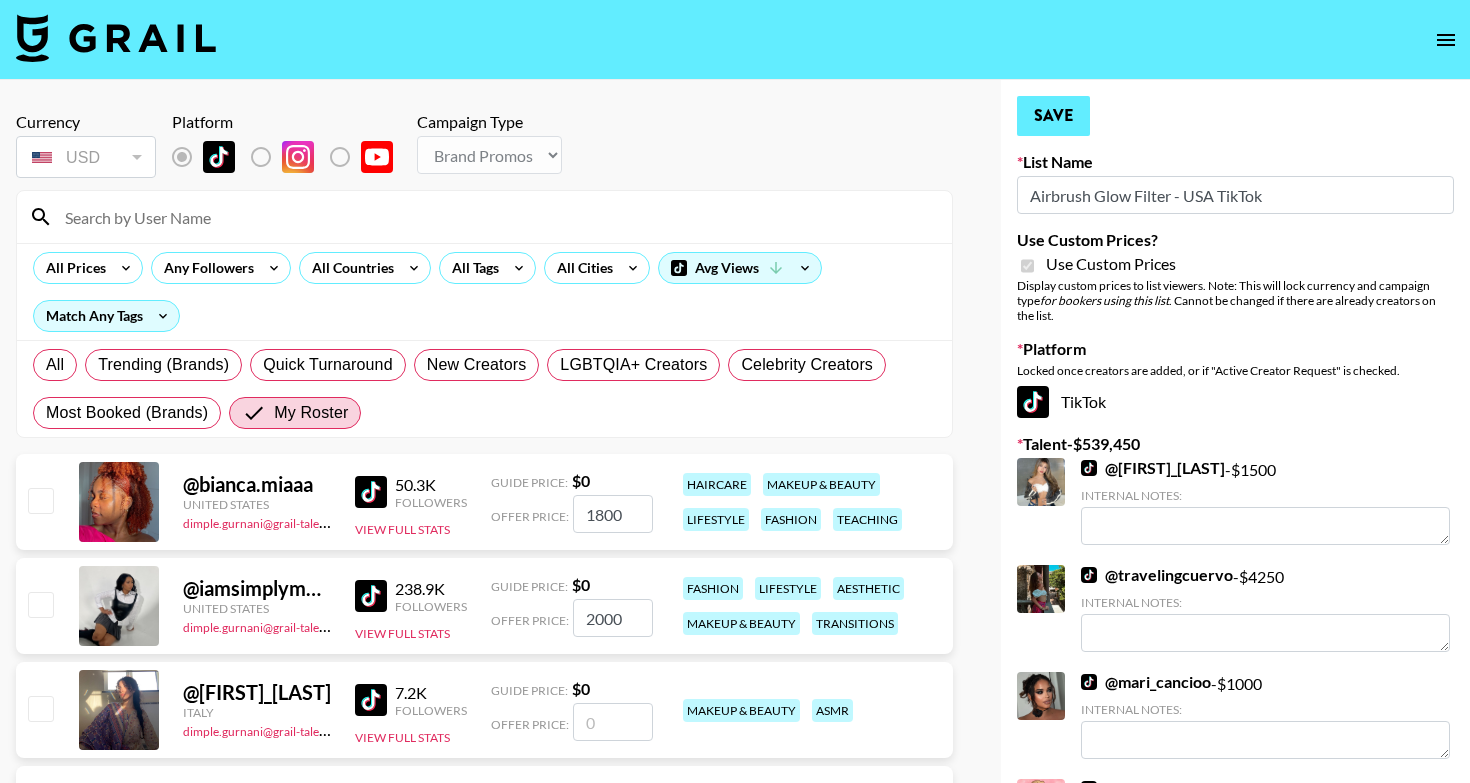 checkbox on "true" 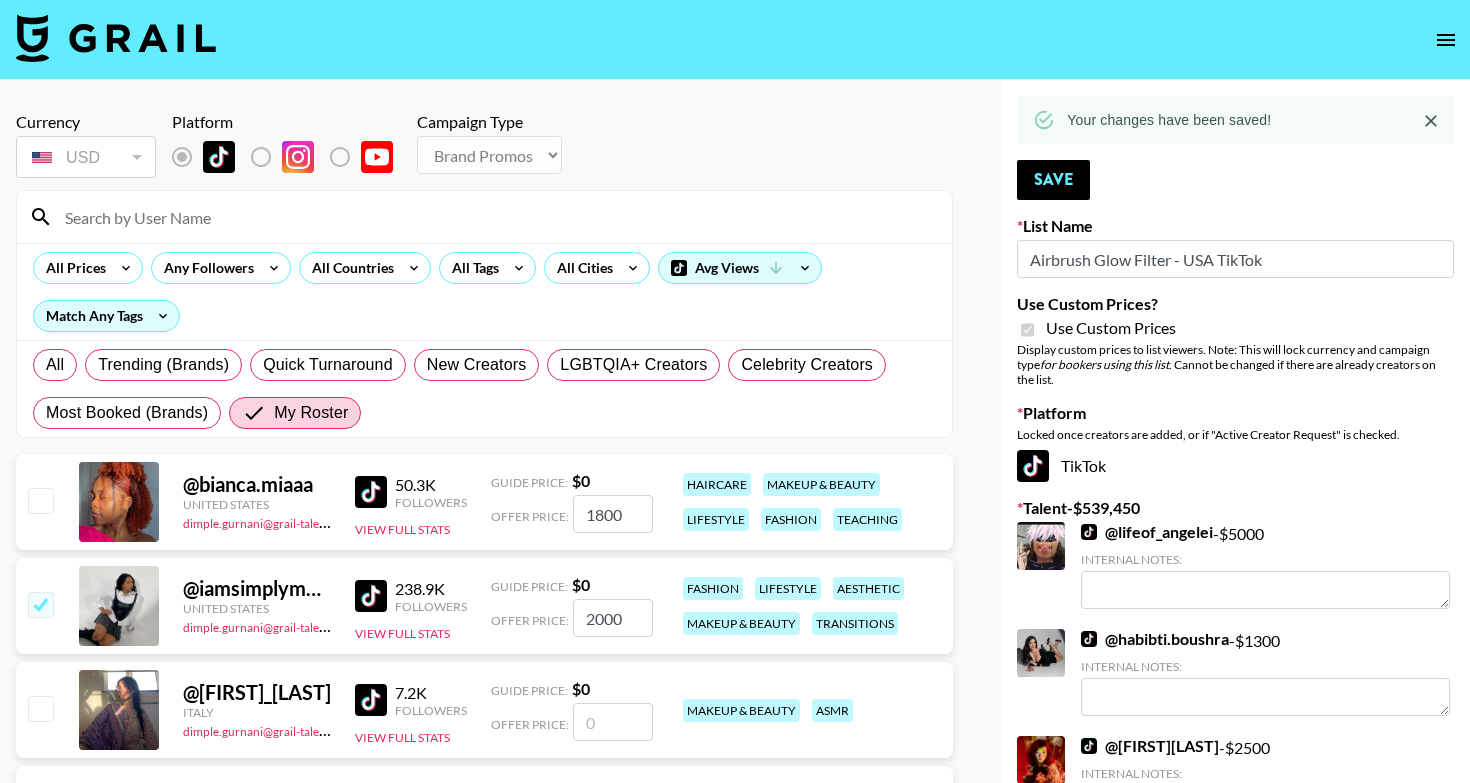scroll, scrollTop: 0, scrollLeft: 0, axis: both 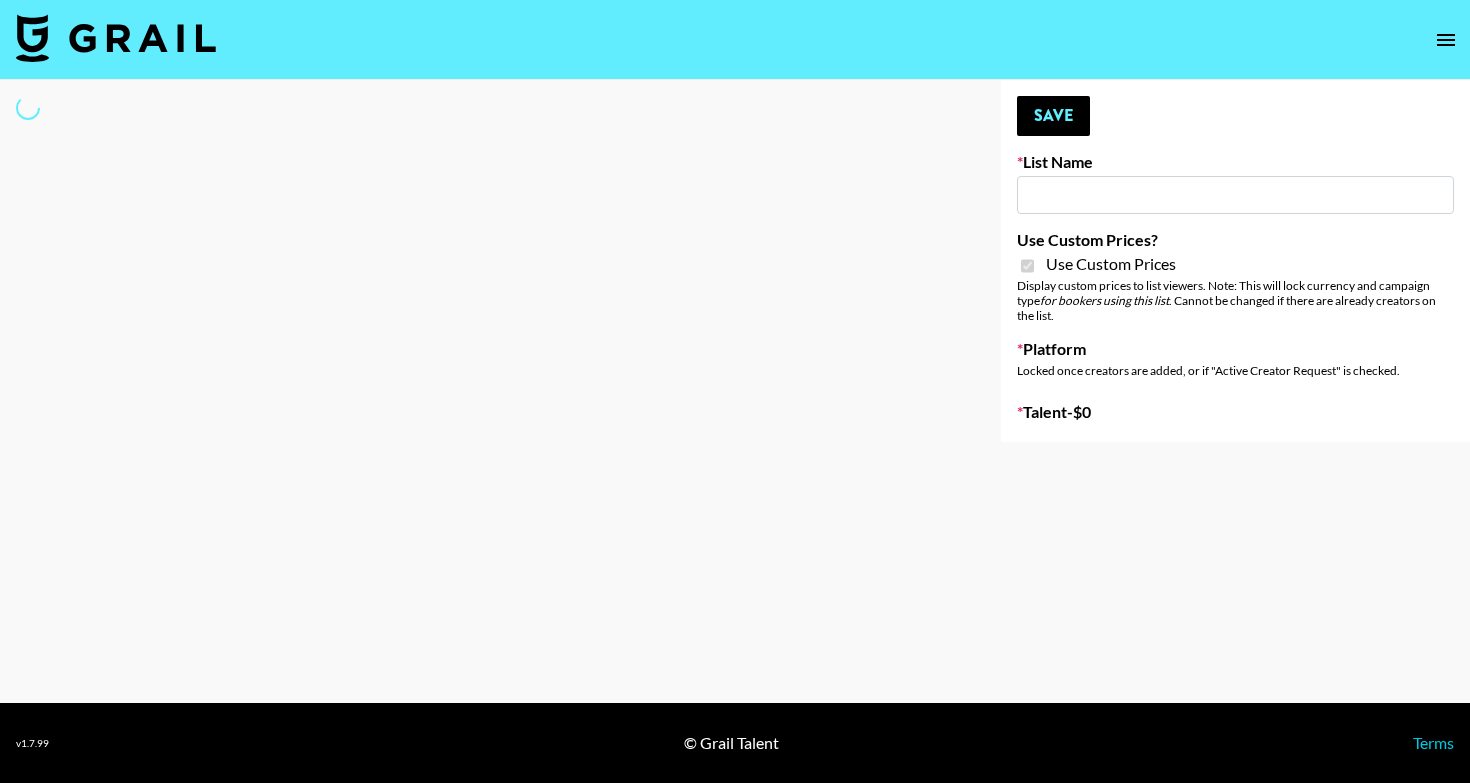 select on "Brand" 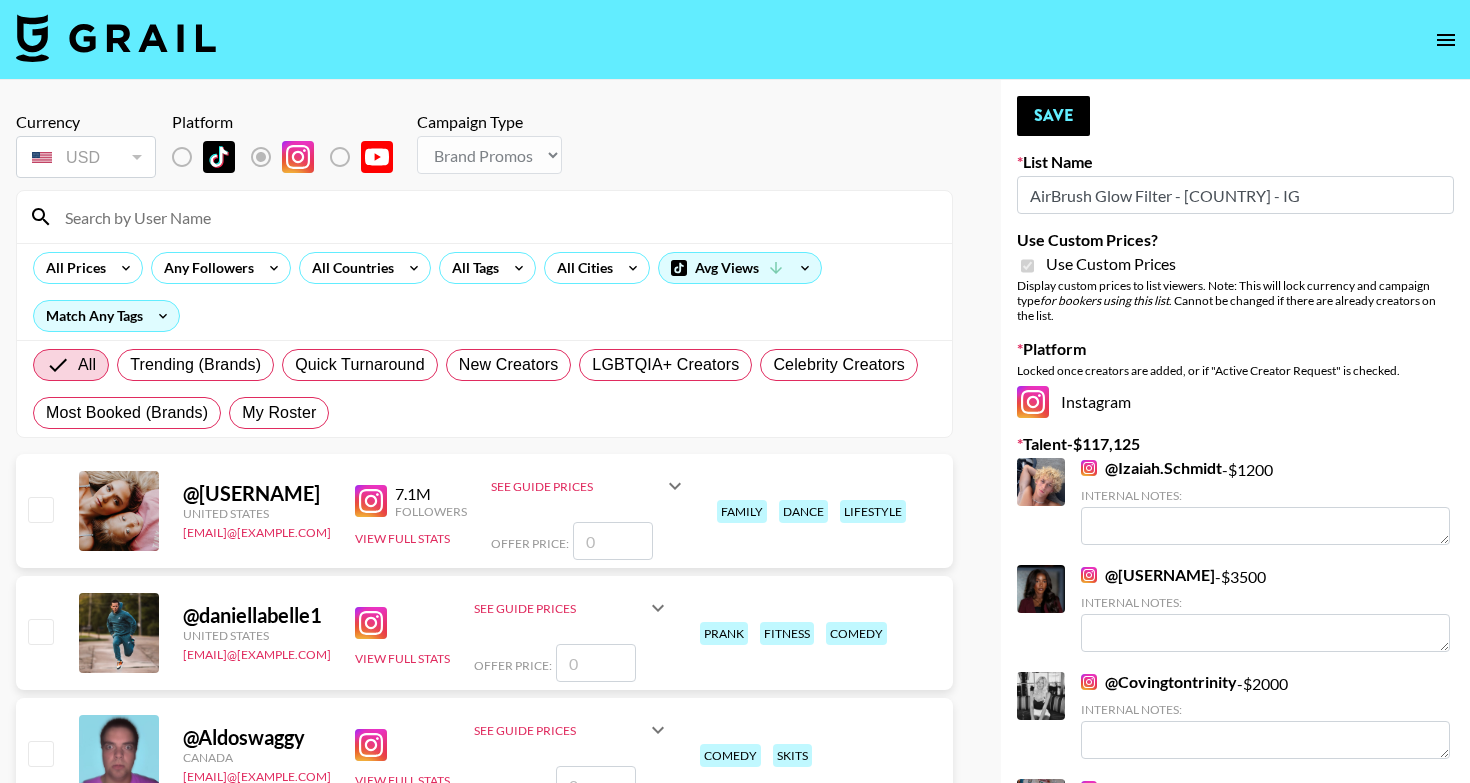type on "AirBrush Glow Filter - [COUNTRY] - IG" 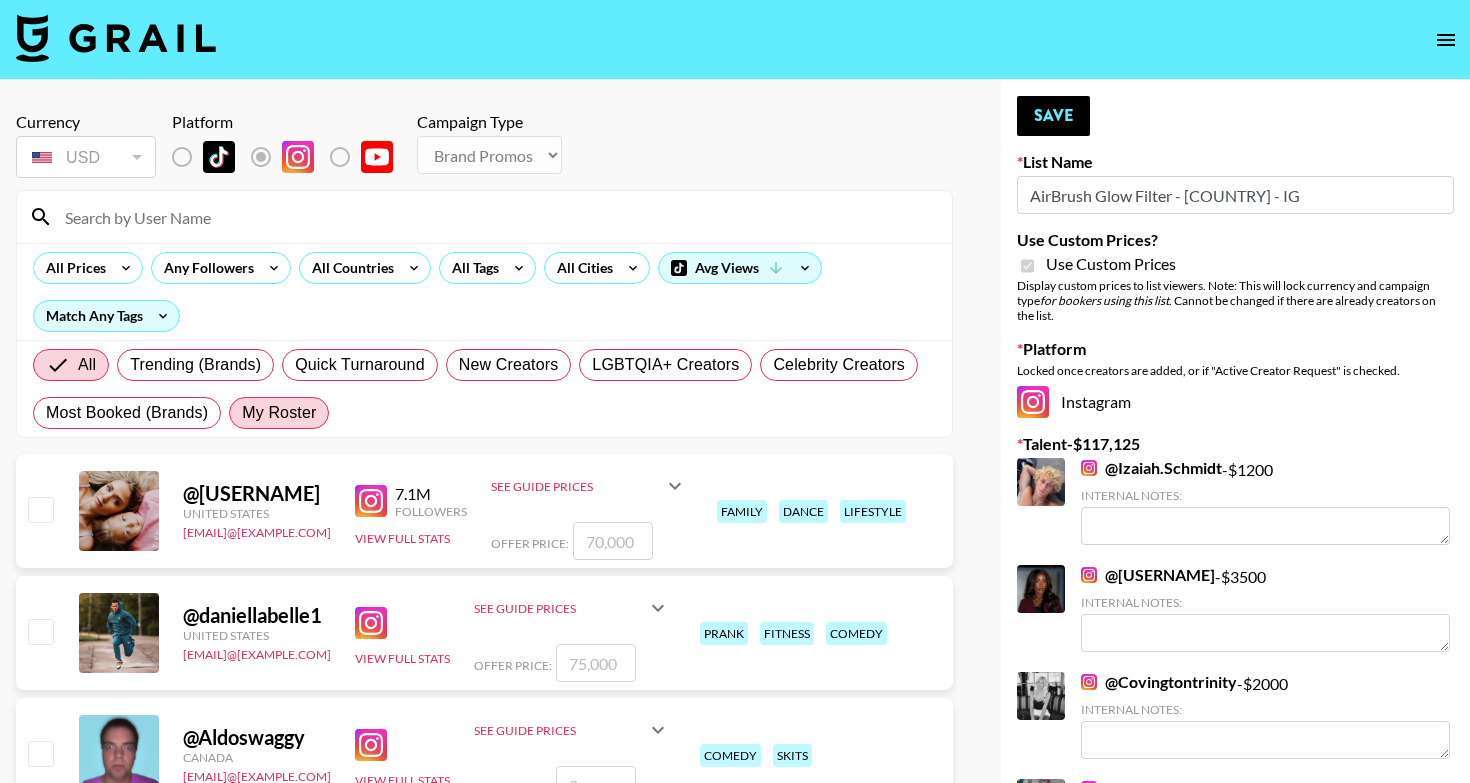 click on "My Roster" at bounding box center [279, 413] 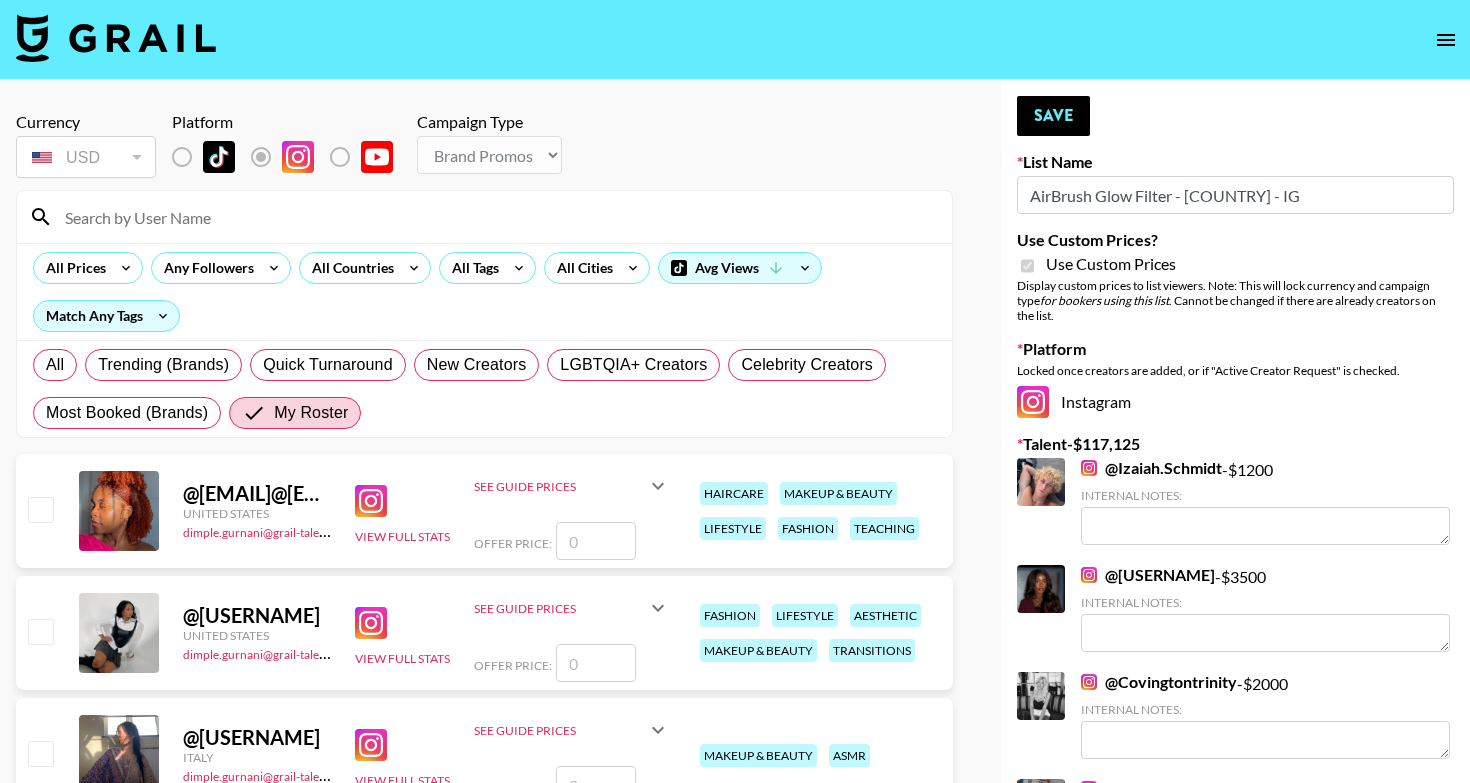 click at bounding box center [596, 541] 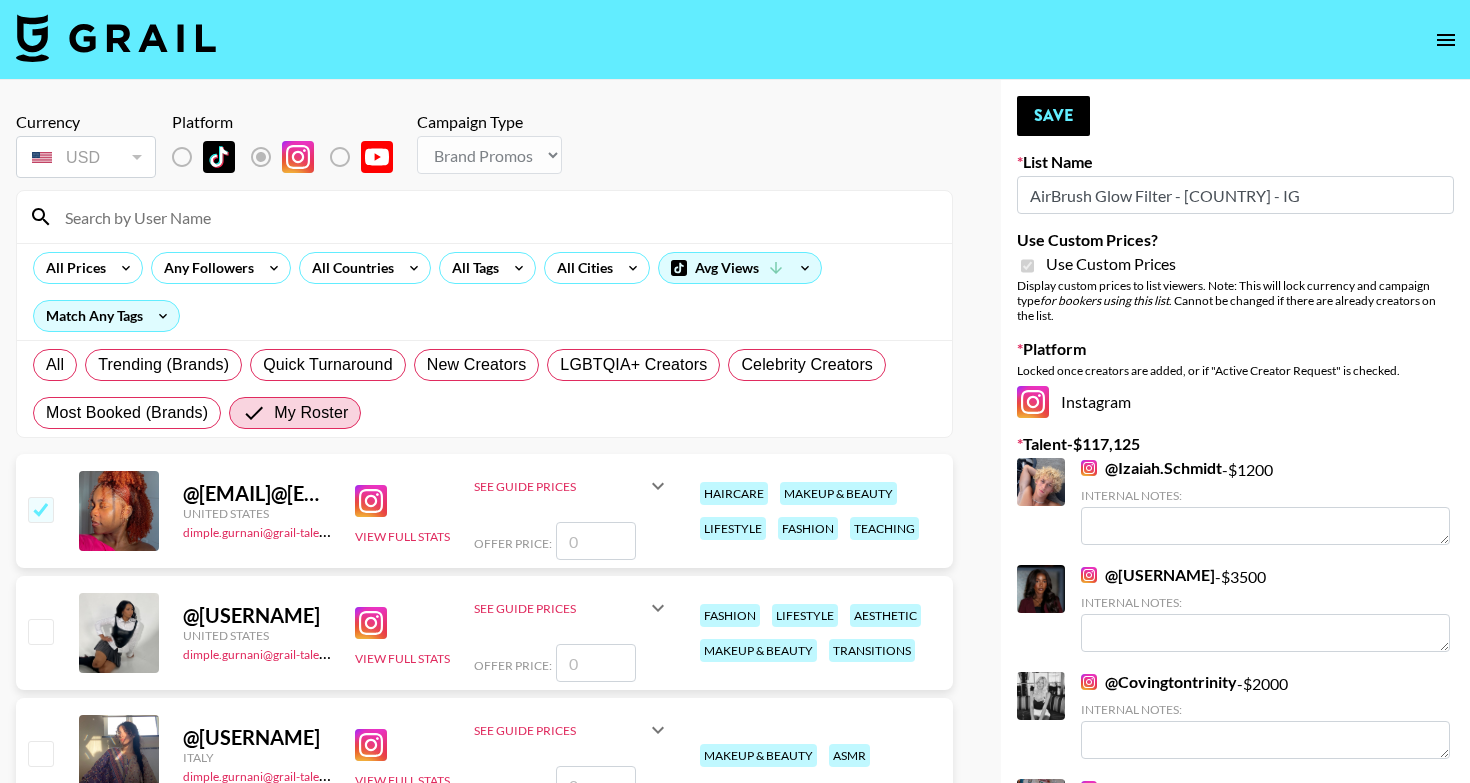 checkbox on "true" 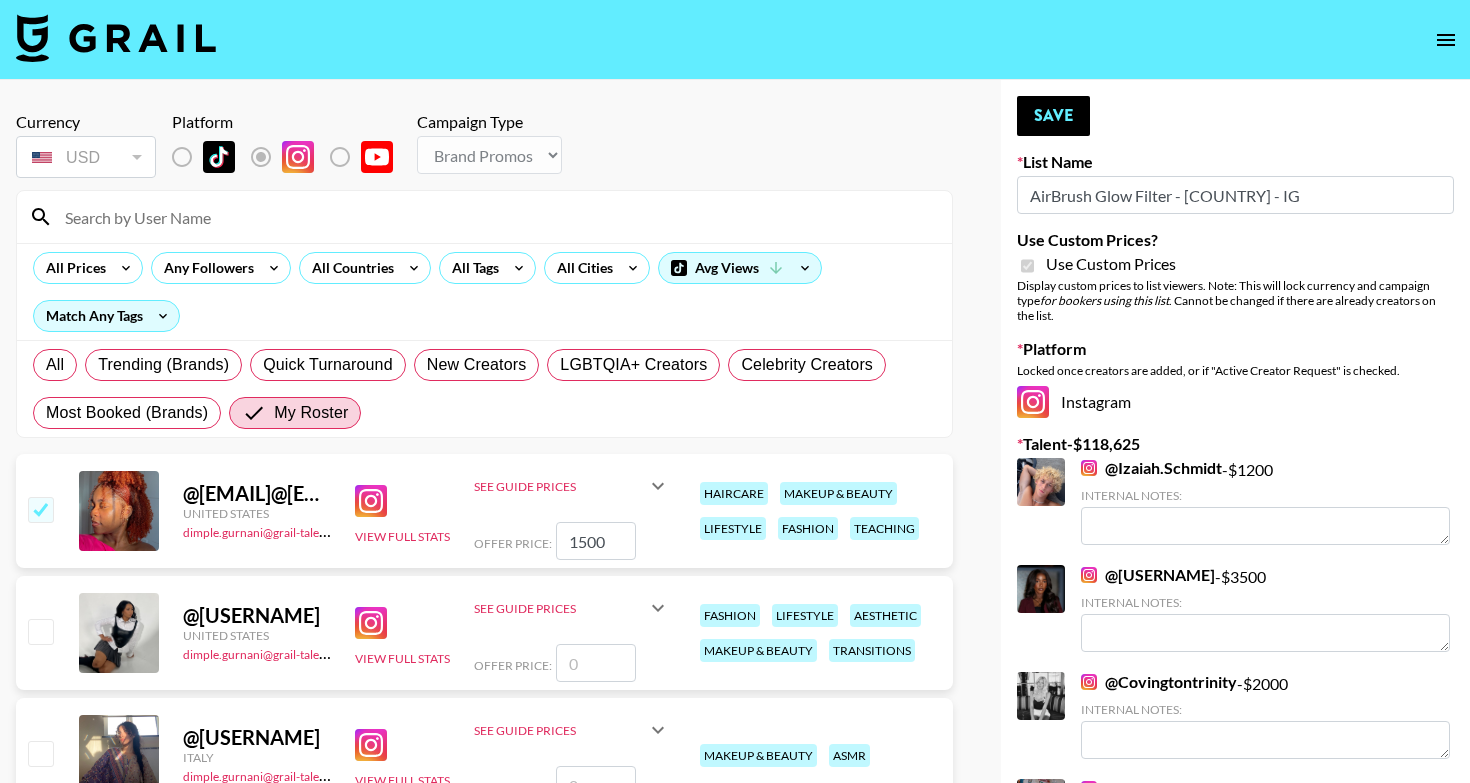 type on "1500" 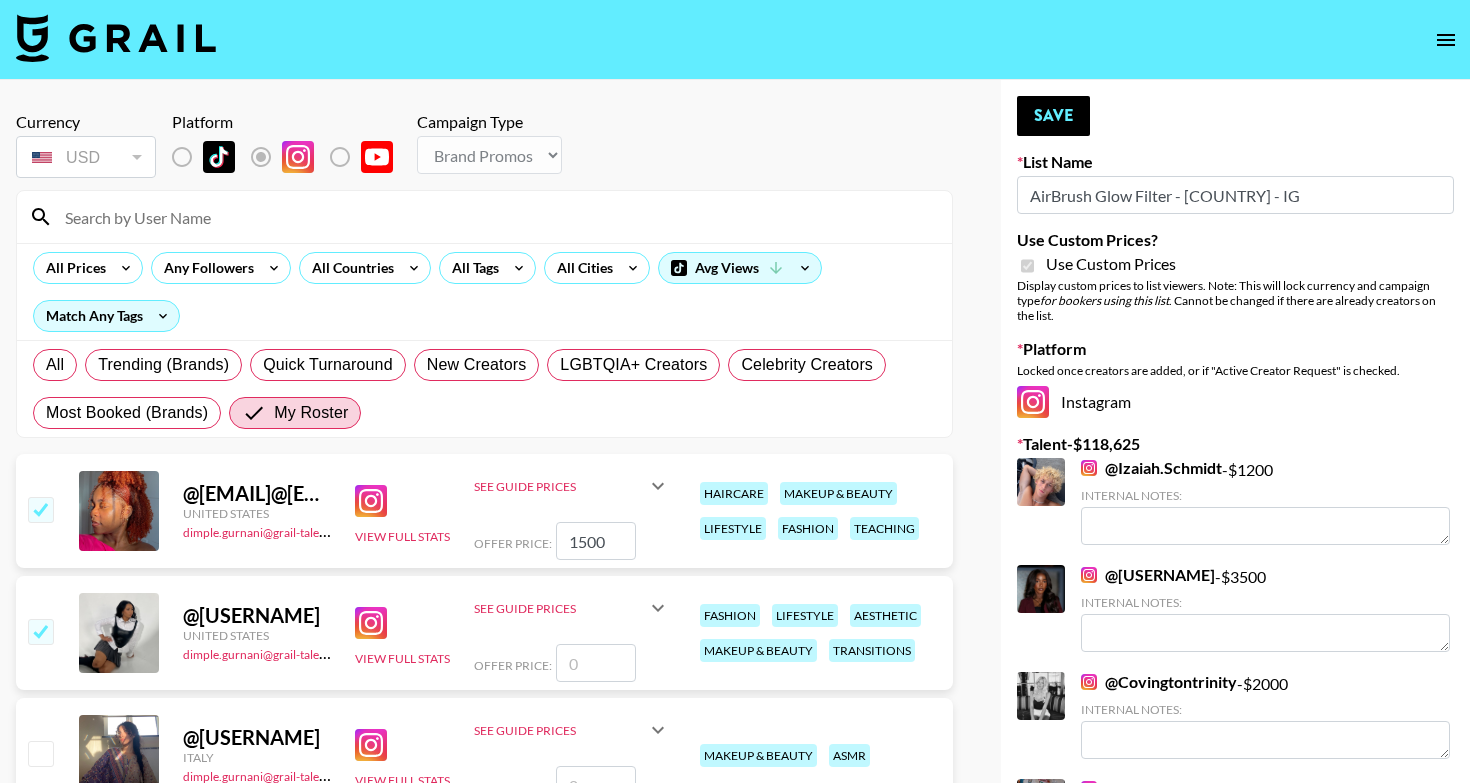 checkbox on "true" 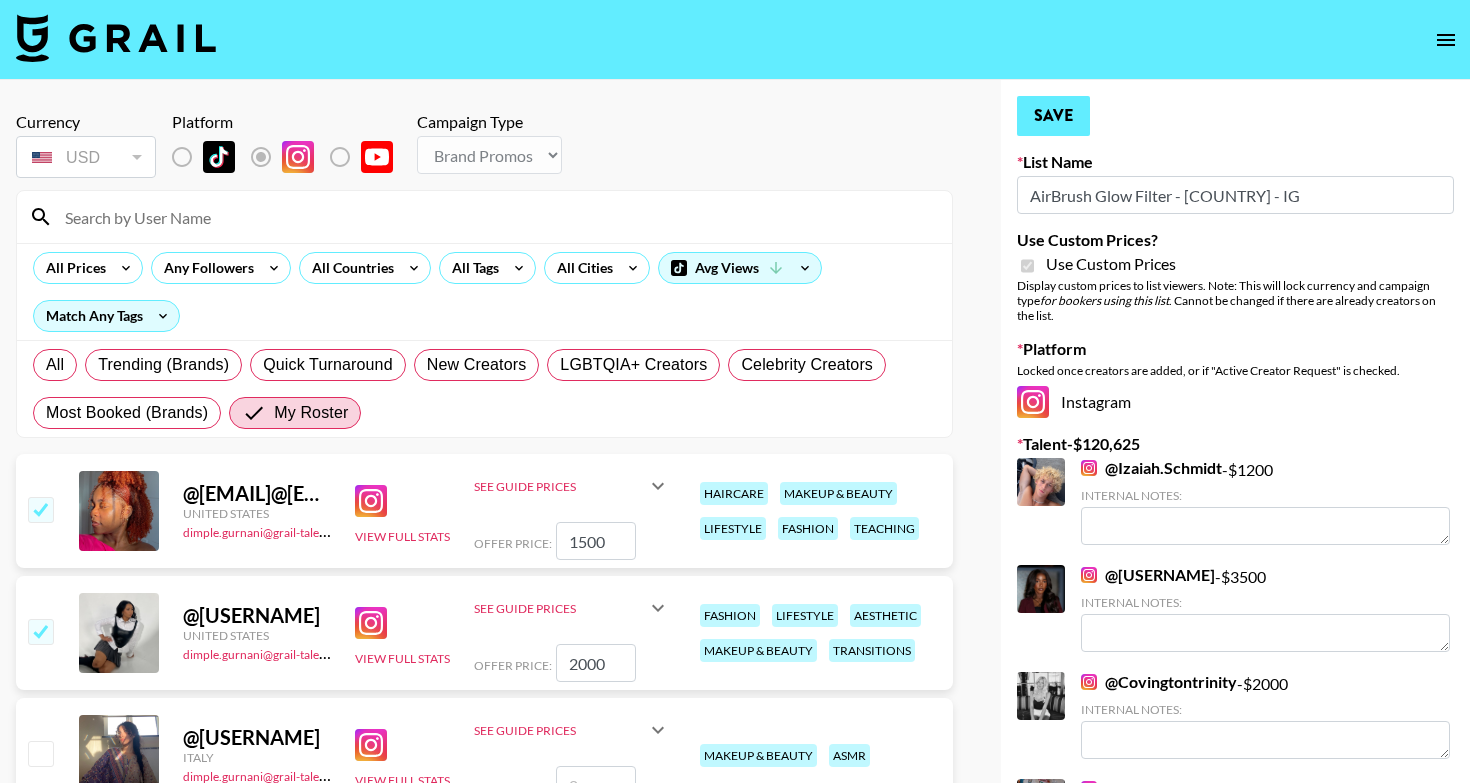 type on "2000" 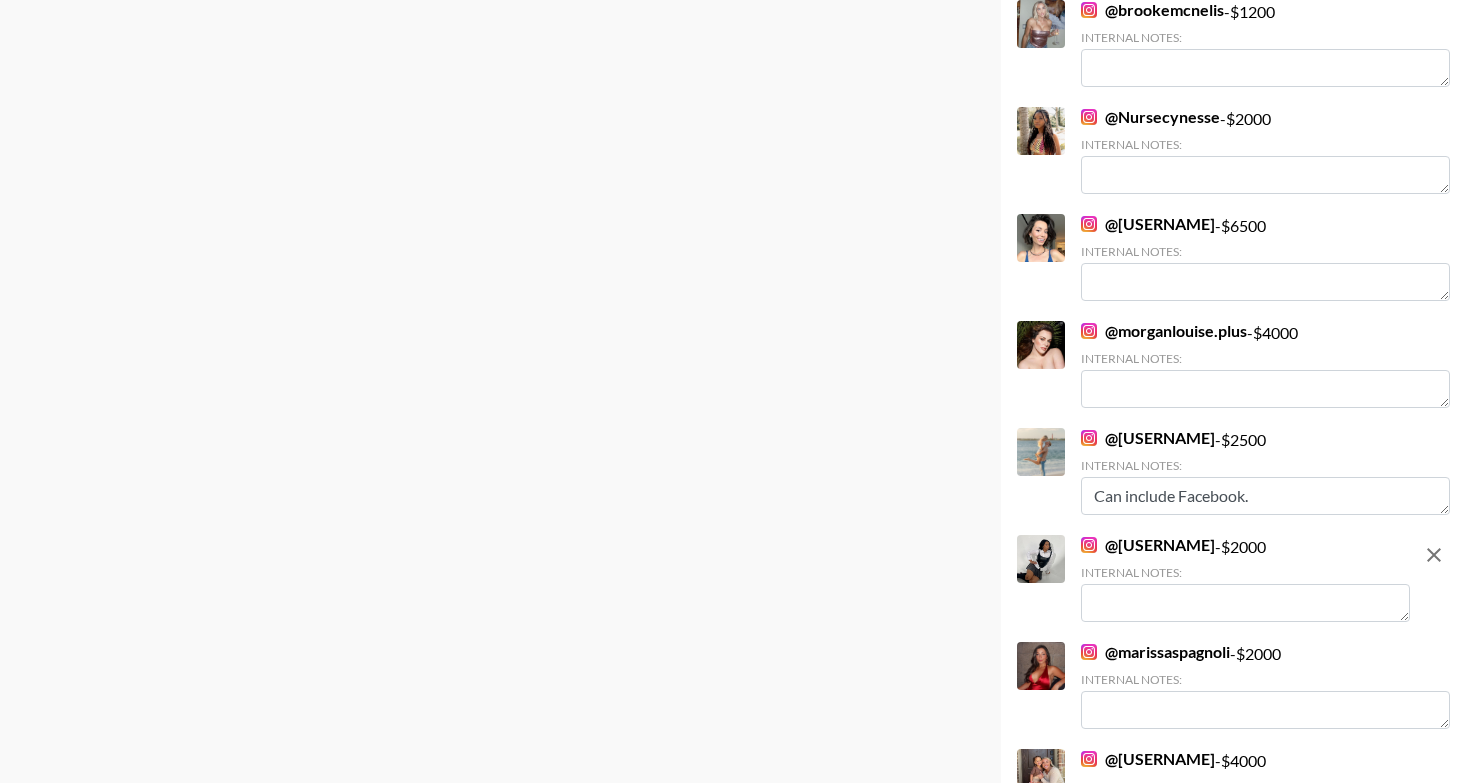 scroll, scrollTop: 1494, scrollLeft: 0, axis: vertical 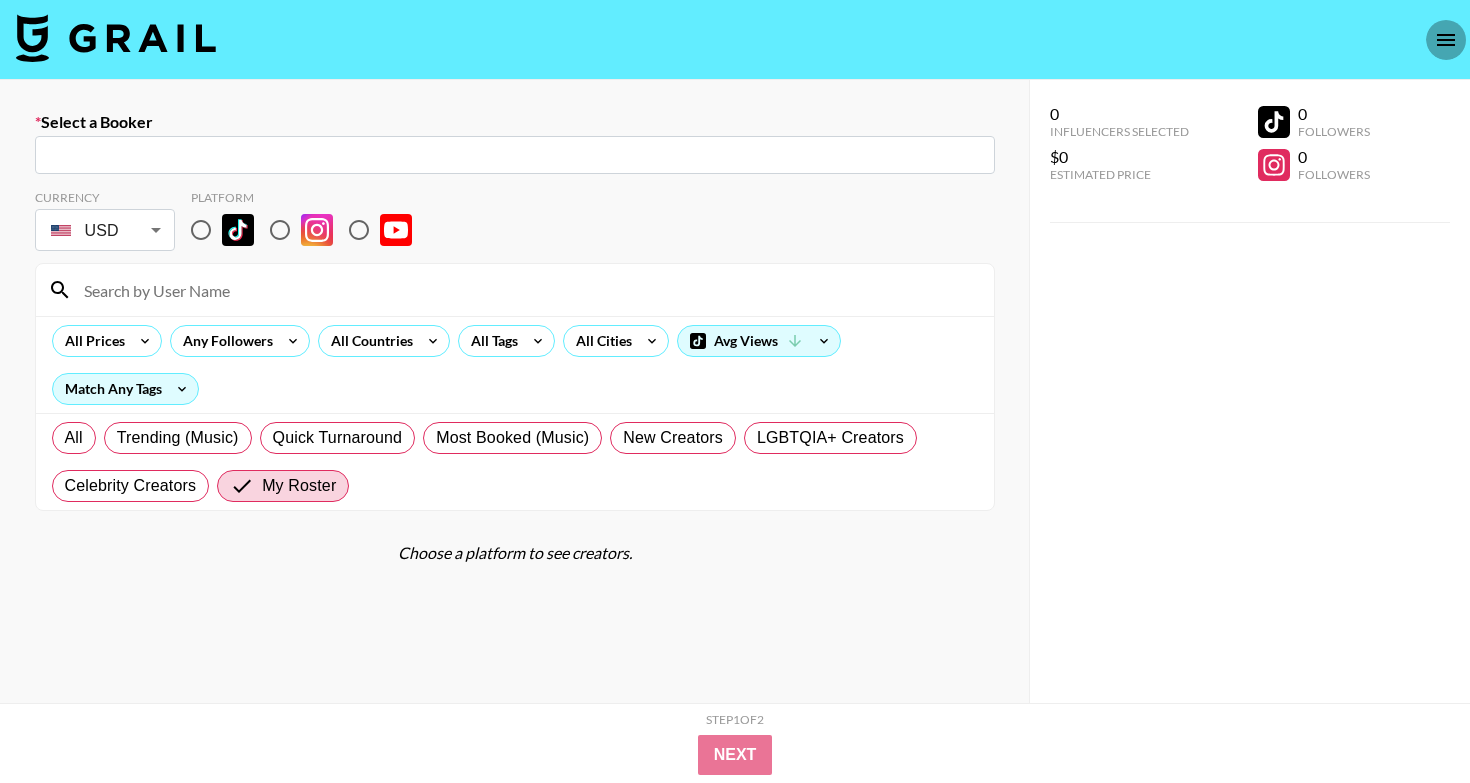 click 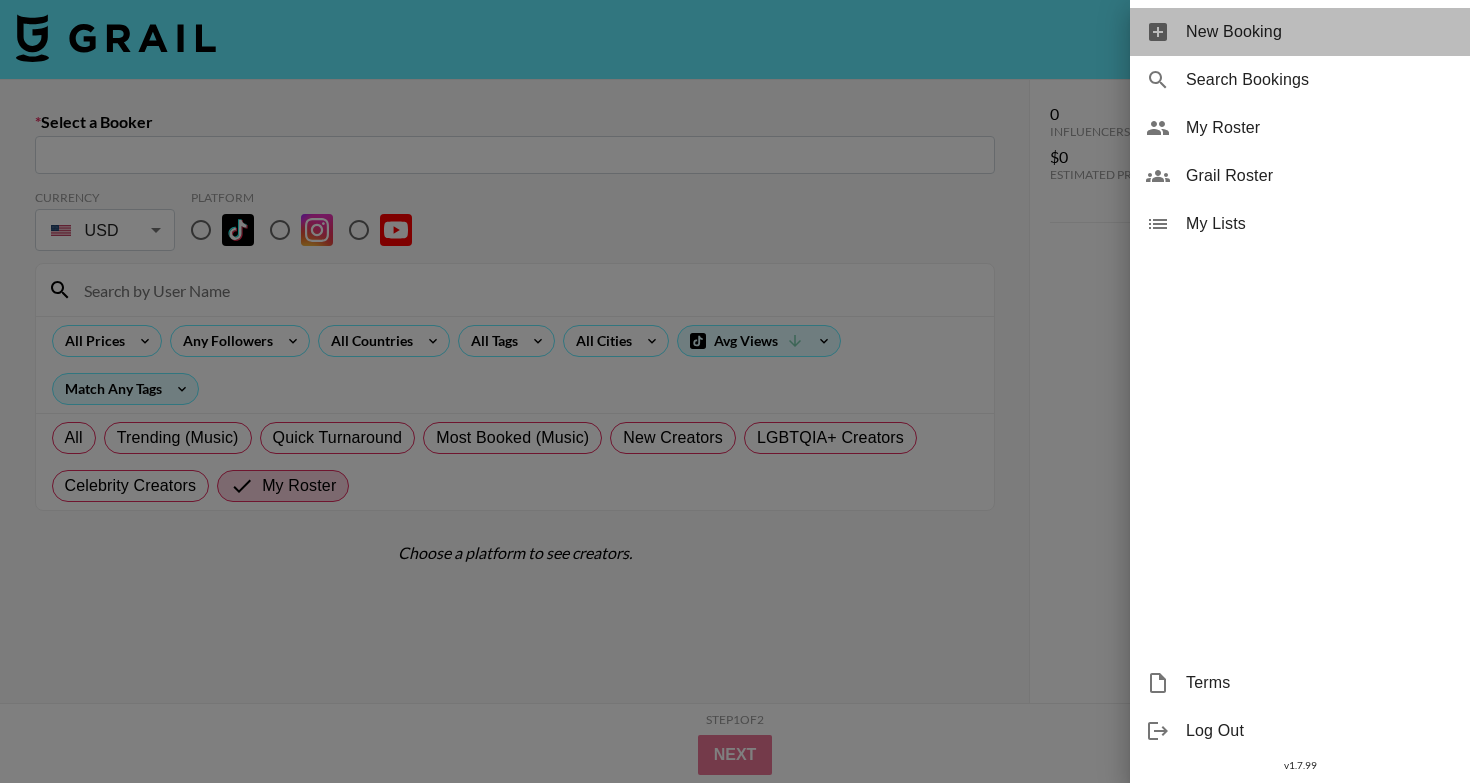 click on "New Booking" at bounding box center [1320, 32] 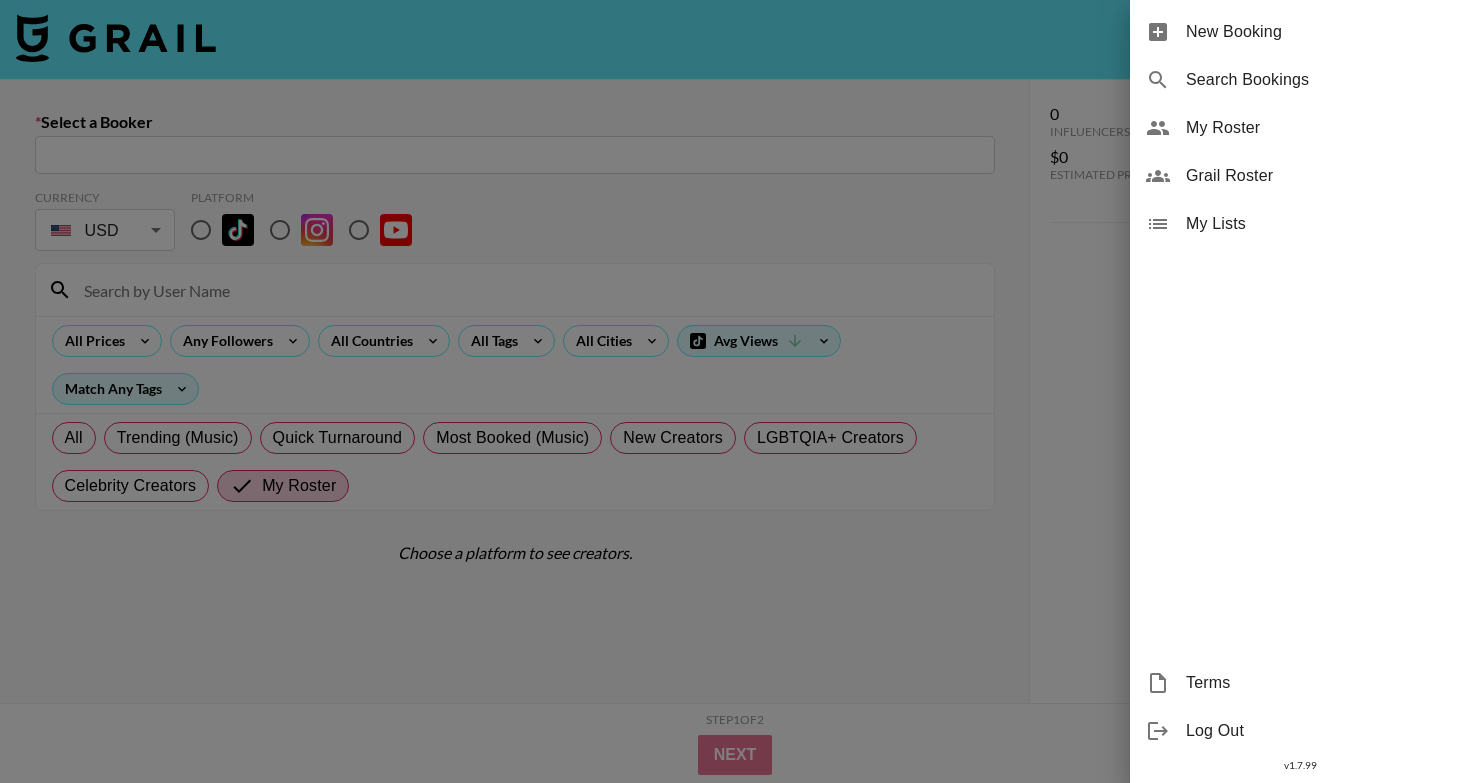 click at bounding box center [735, 391] 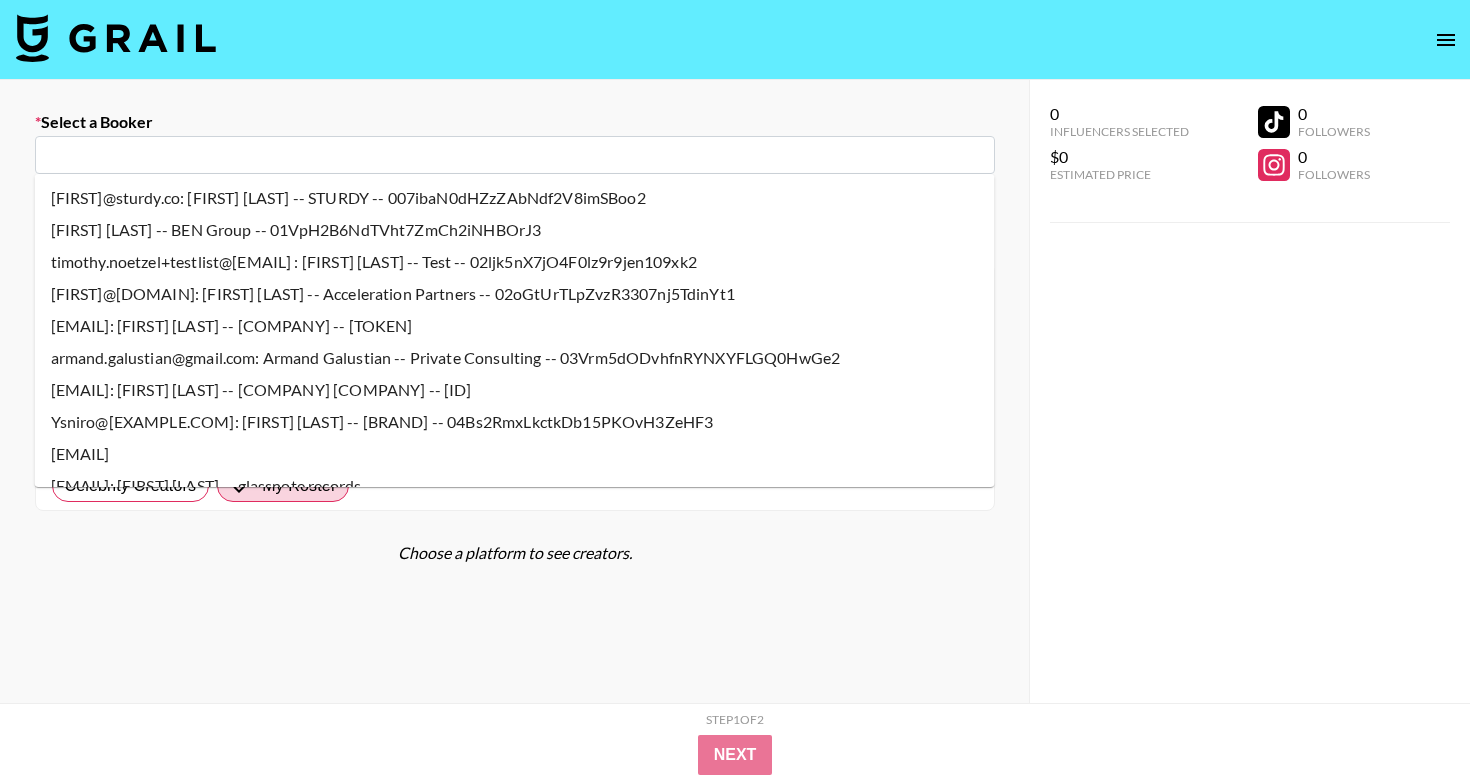 click at bounding box center [515, 155] 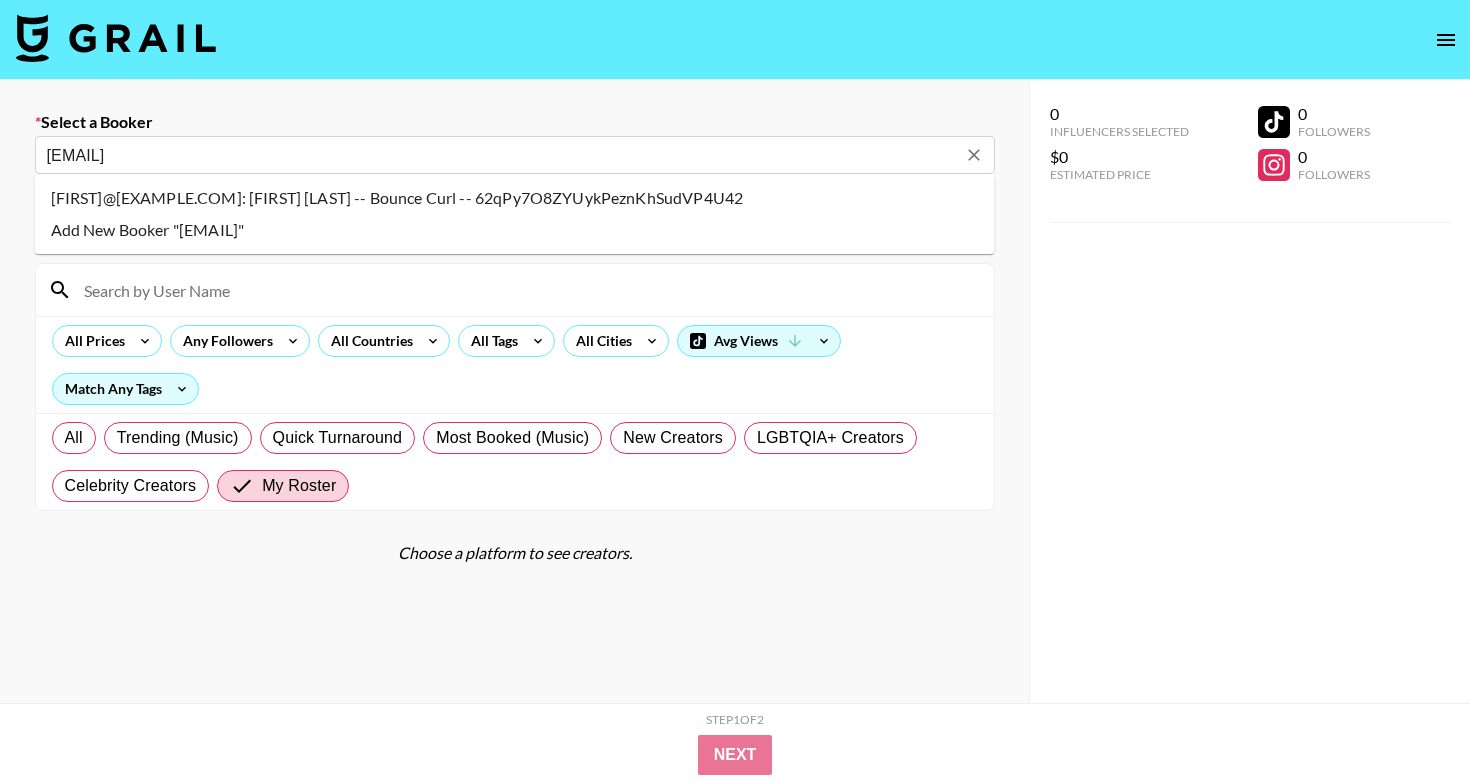 click on "[FIRST]@[EXAMPLE.COM]: [FIRST] [LAST] -- Bounce Curl -- 62qPy7O8ZYUykPeznKhSudVP4U42" at bounding box center [515, 198] 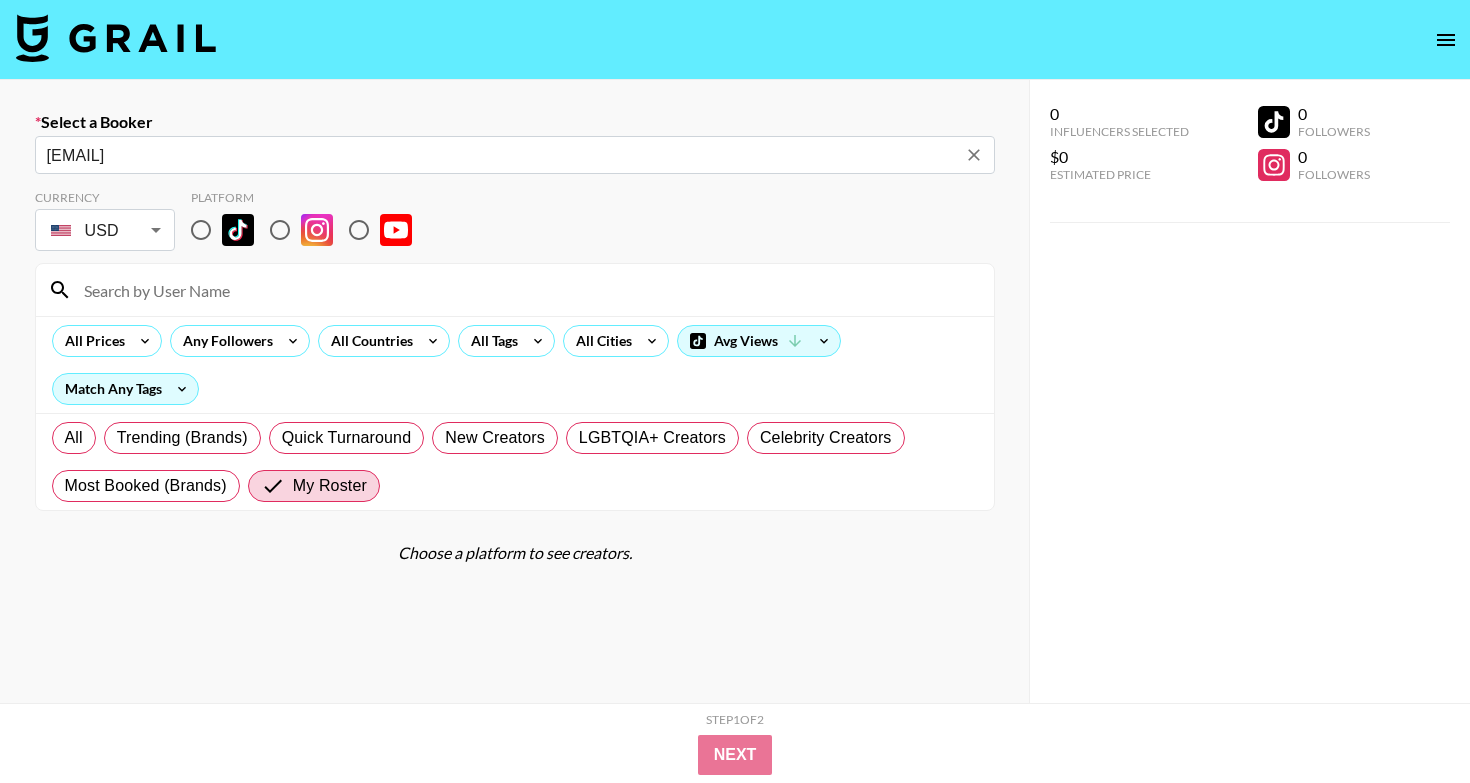 type on "[FIRST]@[EXAMPLE.COM]: [FIRST] [LAST] -- Bounce Curl -- 62qPy7O8ZYUykPeznKhSudVP4U42" 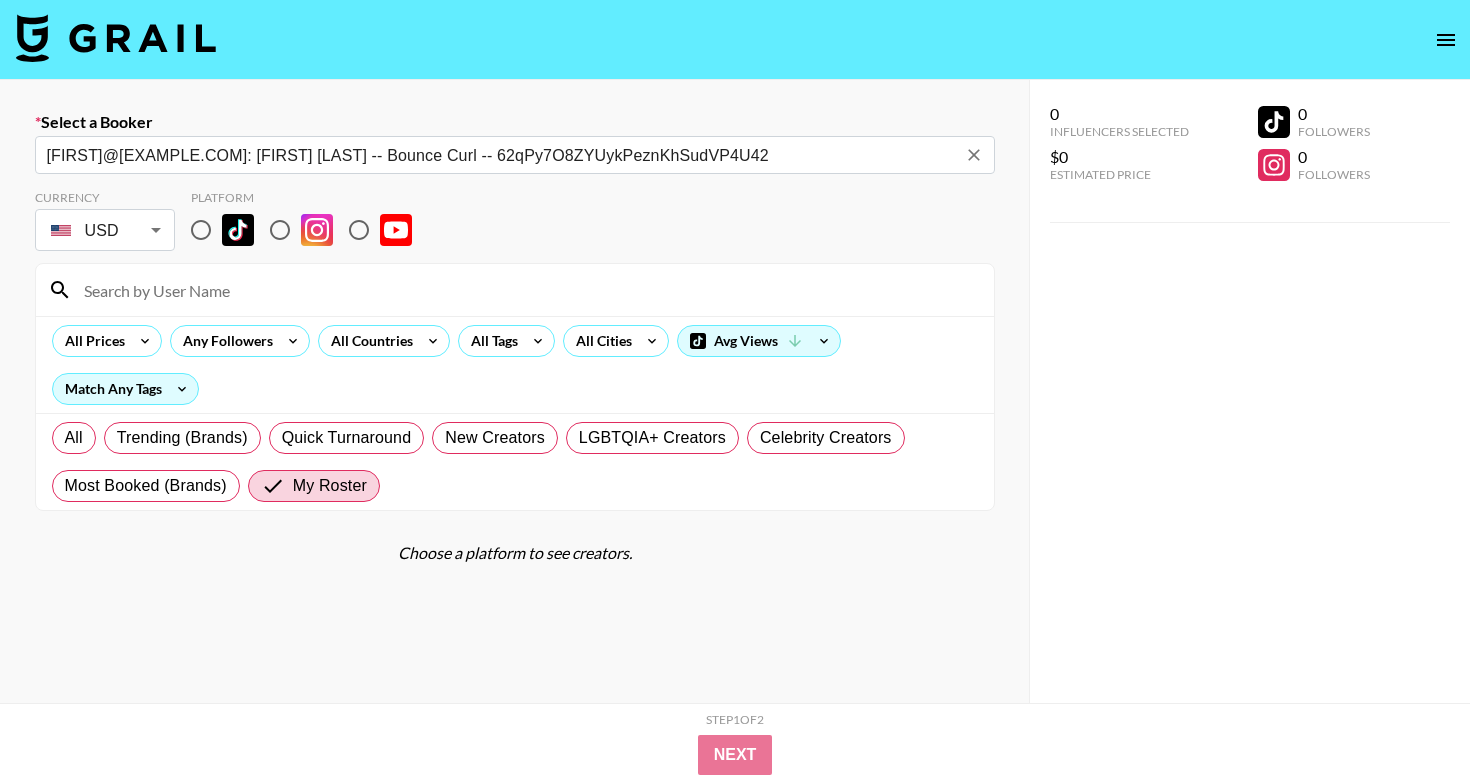 click at bounding box center (280, 230) 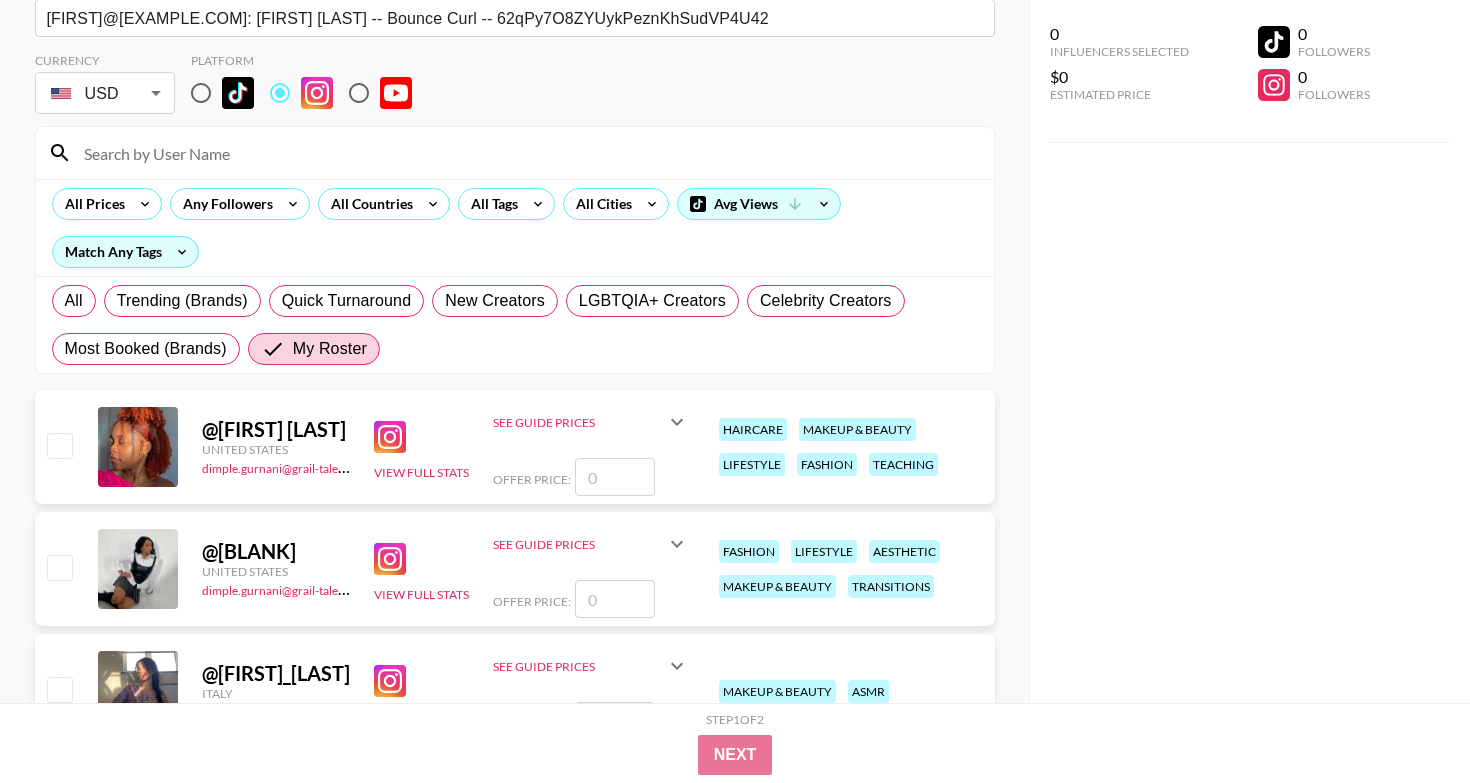 scroll, scrollTop: 132, scrollLeft: 0, axis: vertical 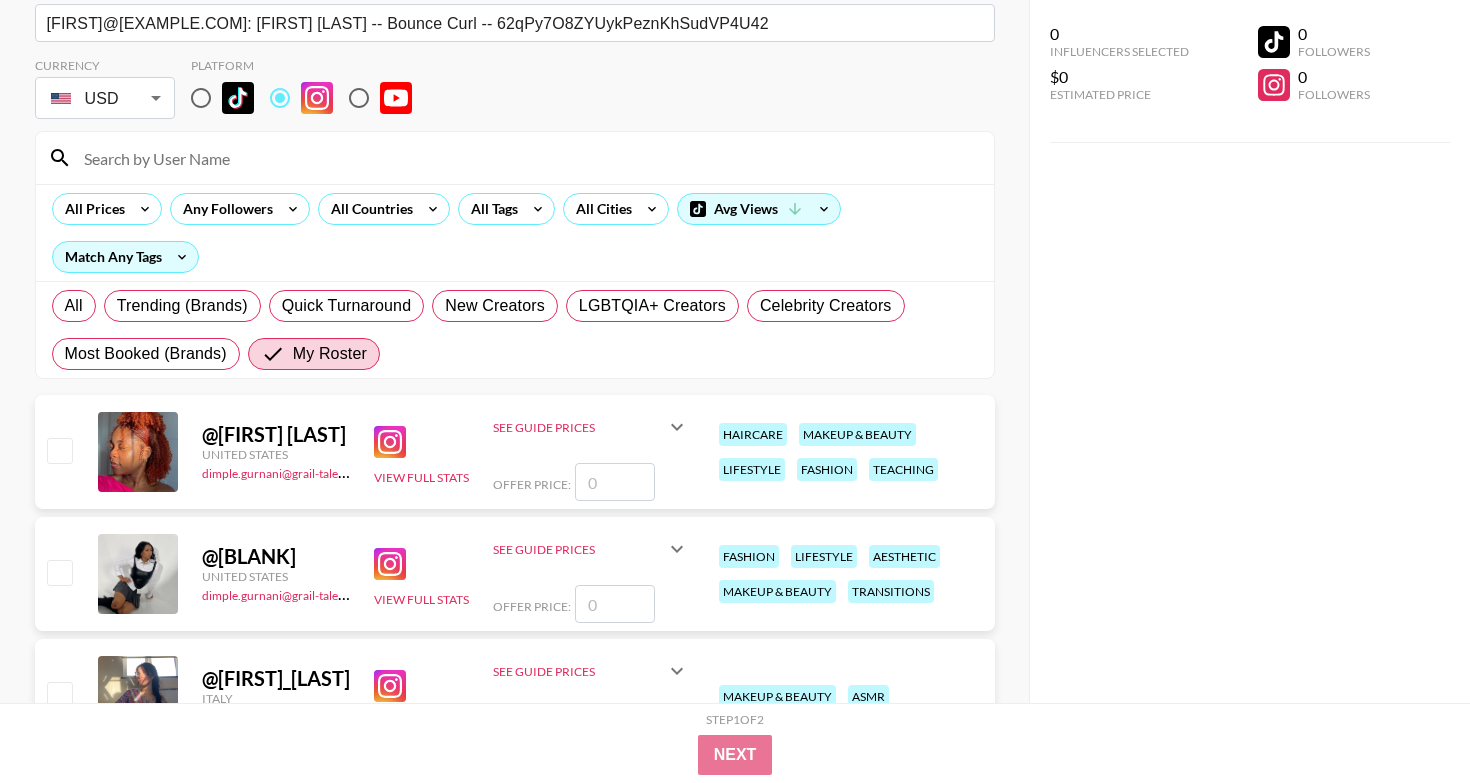 click at bounding box center (59, 450) 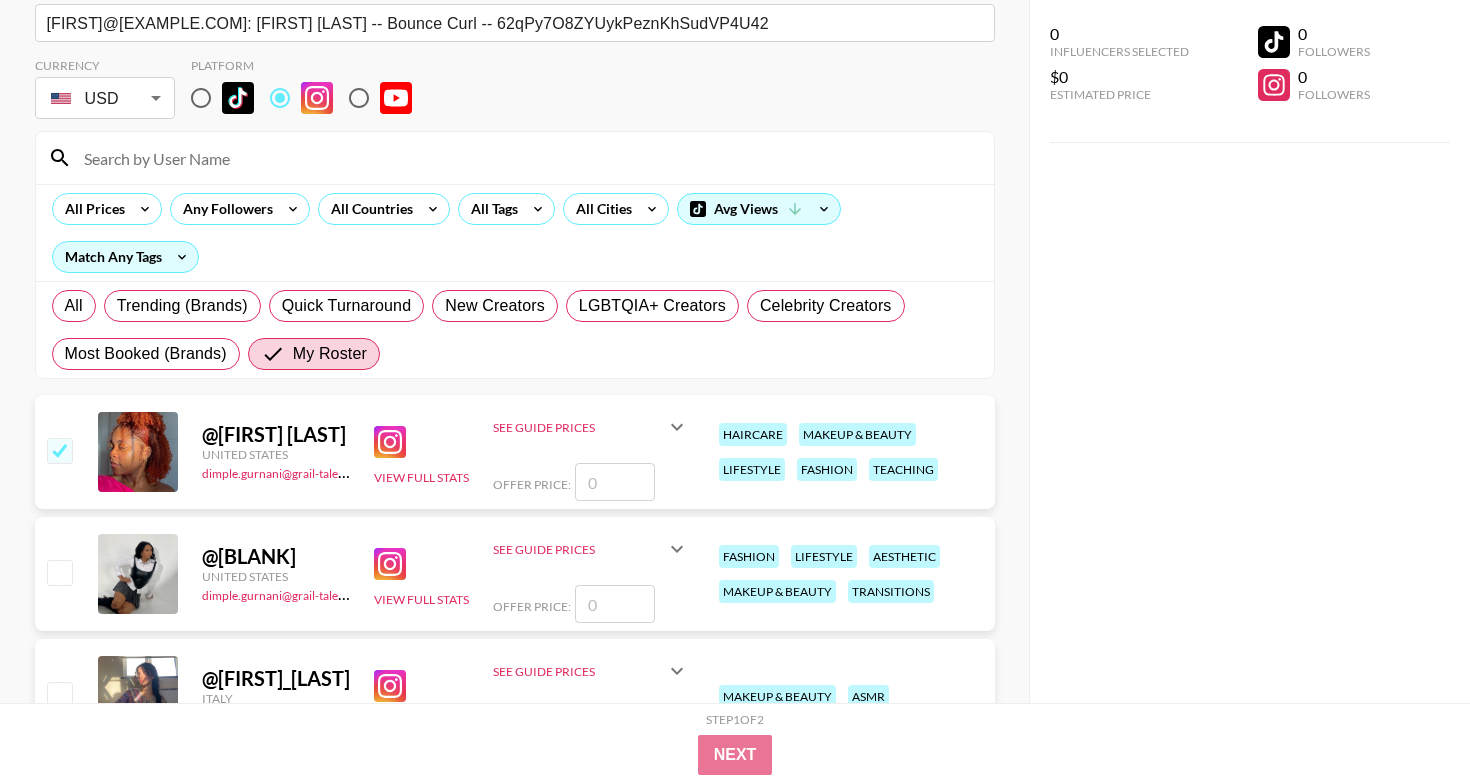 checkbox on "true" 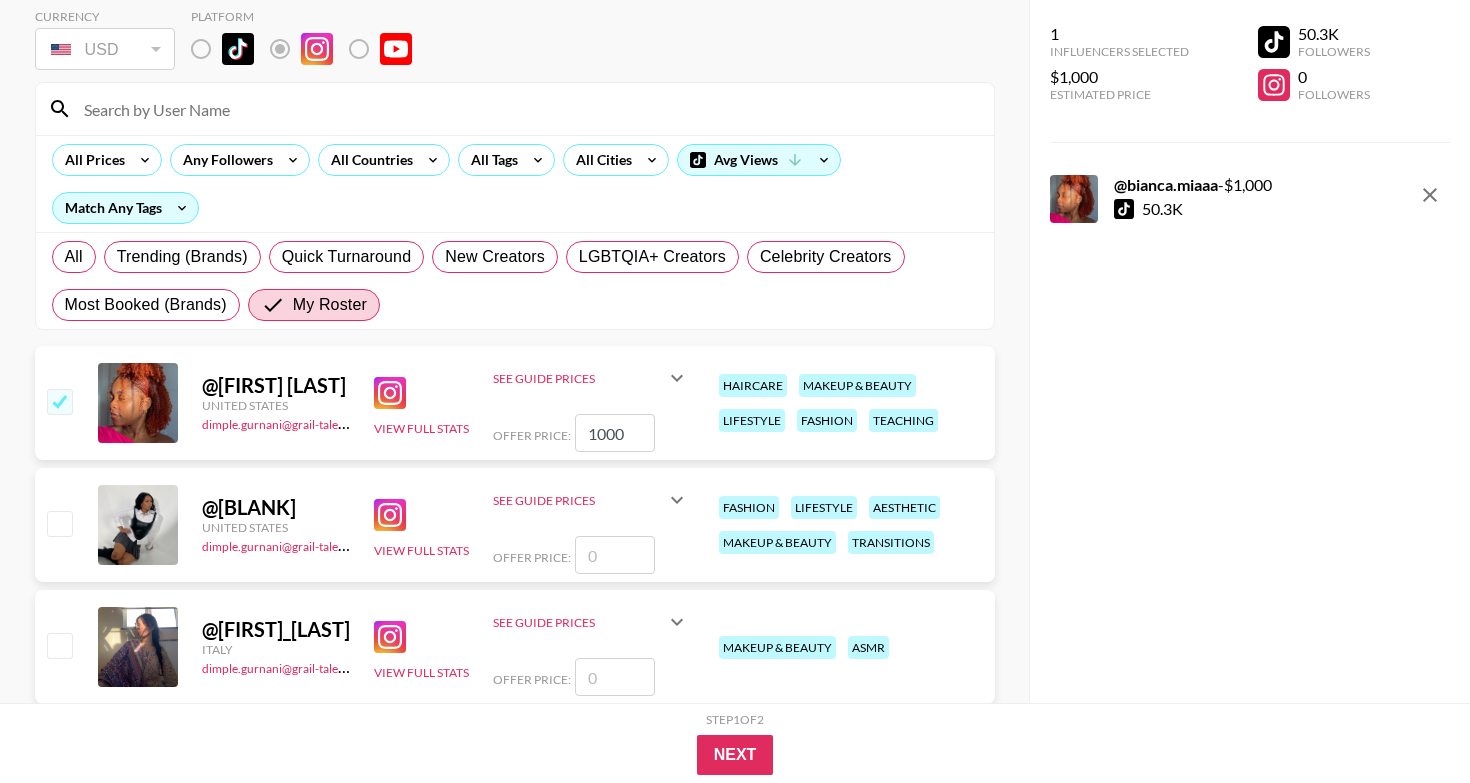scroll, scrollTop: 182, scrollLeft: 0, axis: vertical 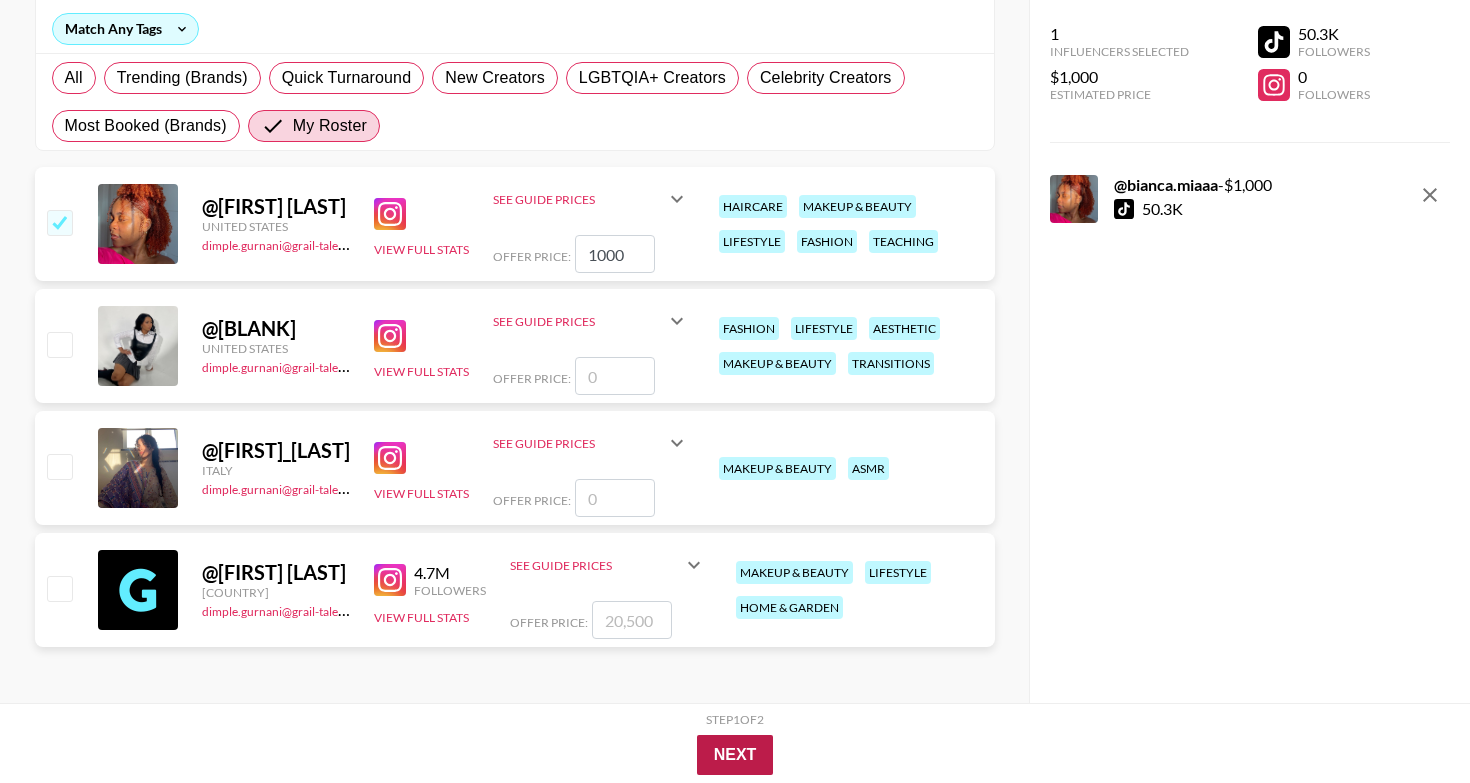type on "1000" 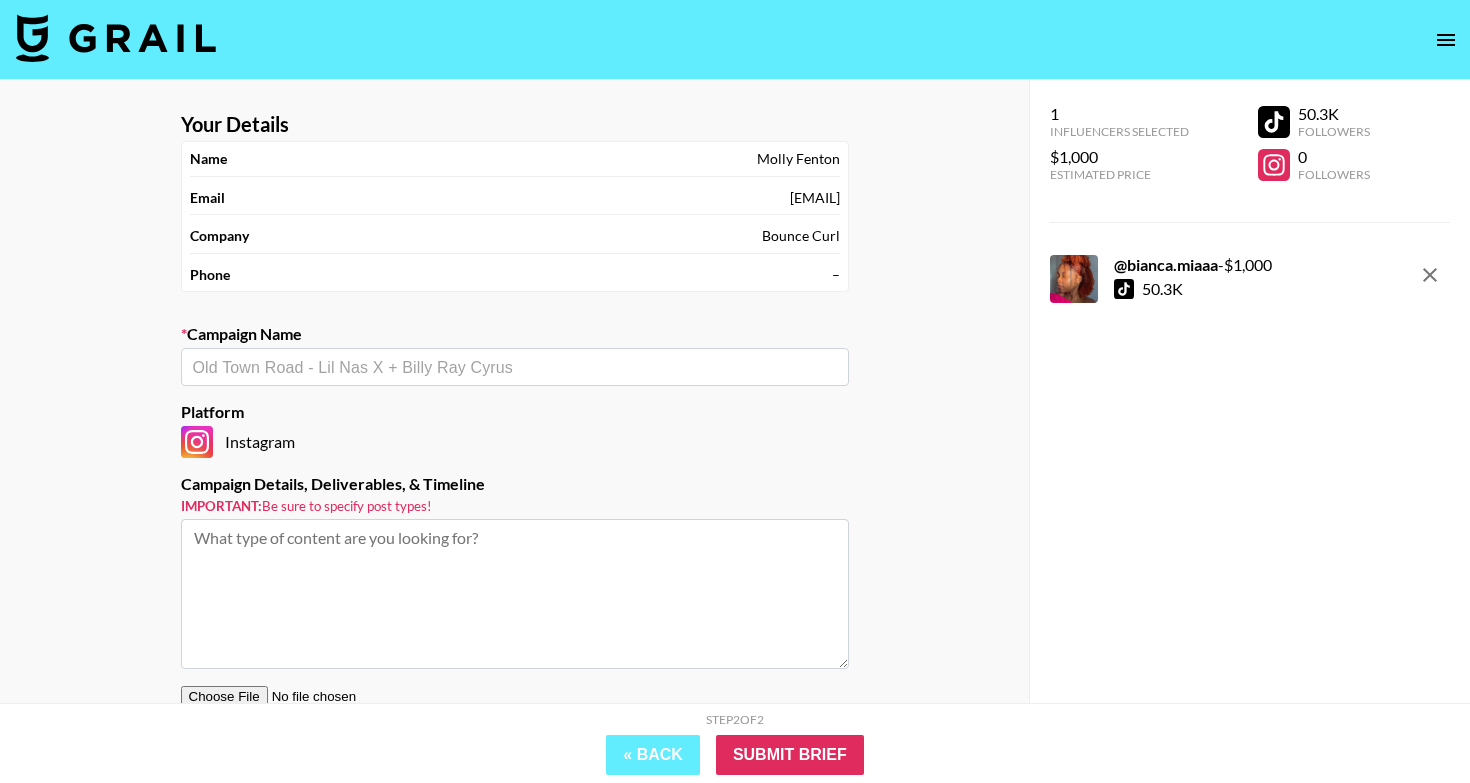 scroll, scrollTop: 0, scrollLeft: 0, axis: both 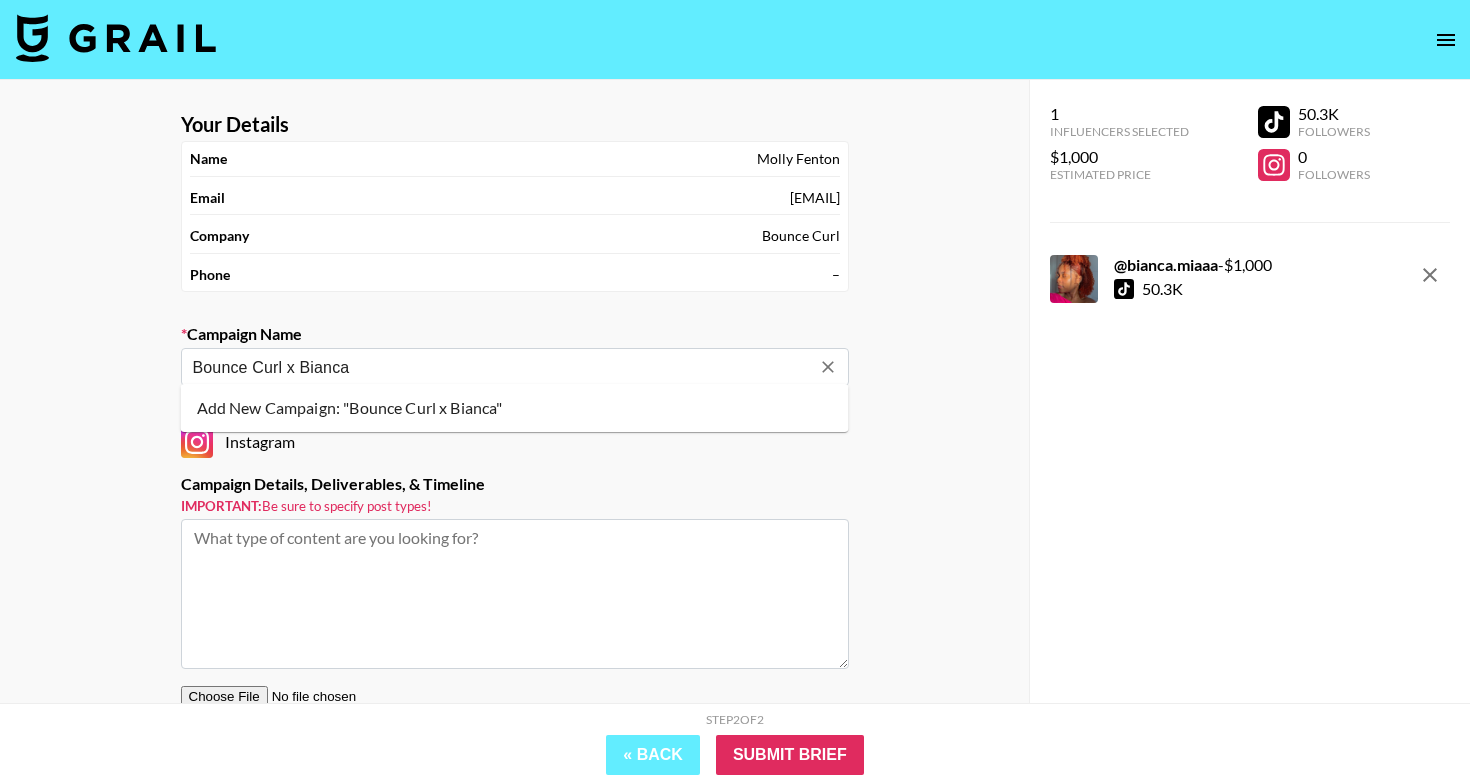 click on "Add New Campaign: "Bounce Curl x Bianca"" at bounding box center (515, 408) 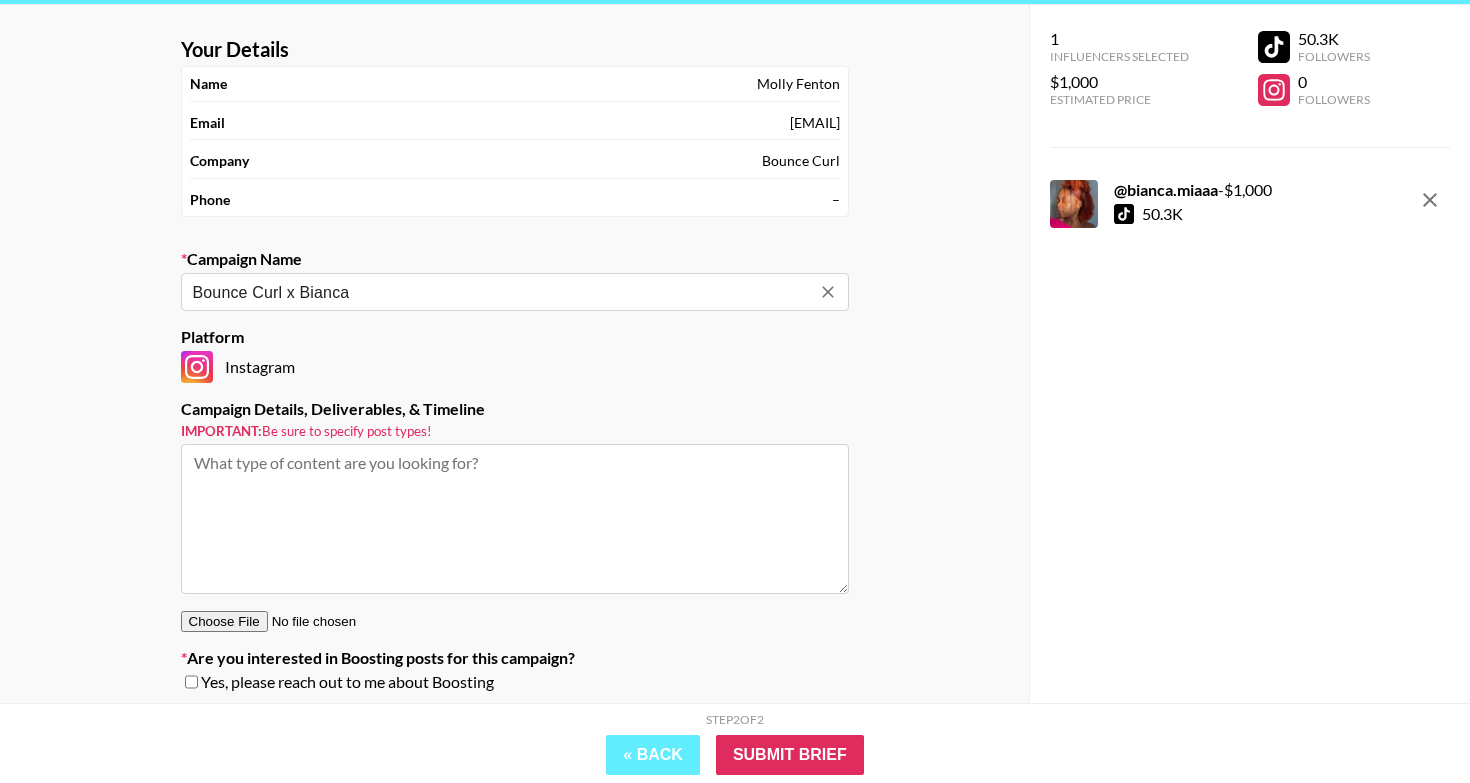 scroll, scrollTop: 123, scrollLeft: 0, axis: vertical 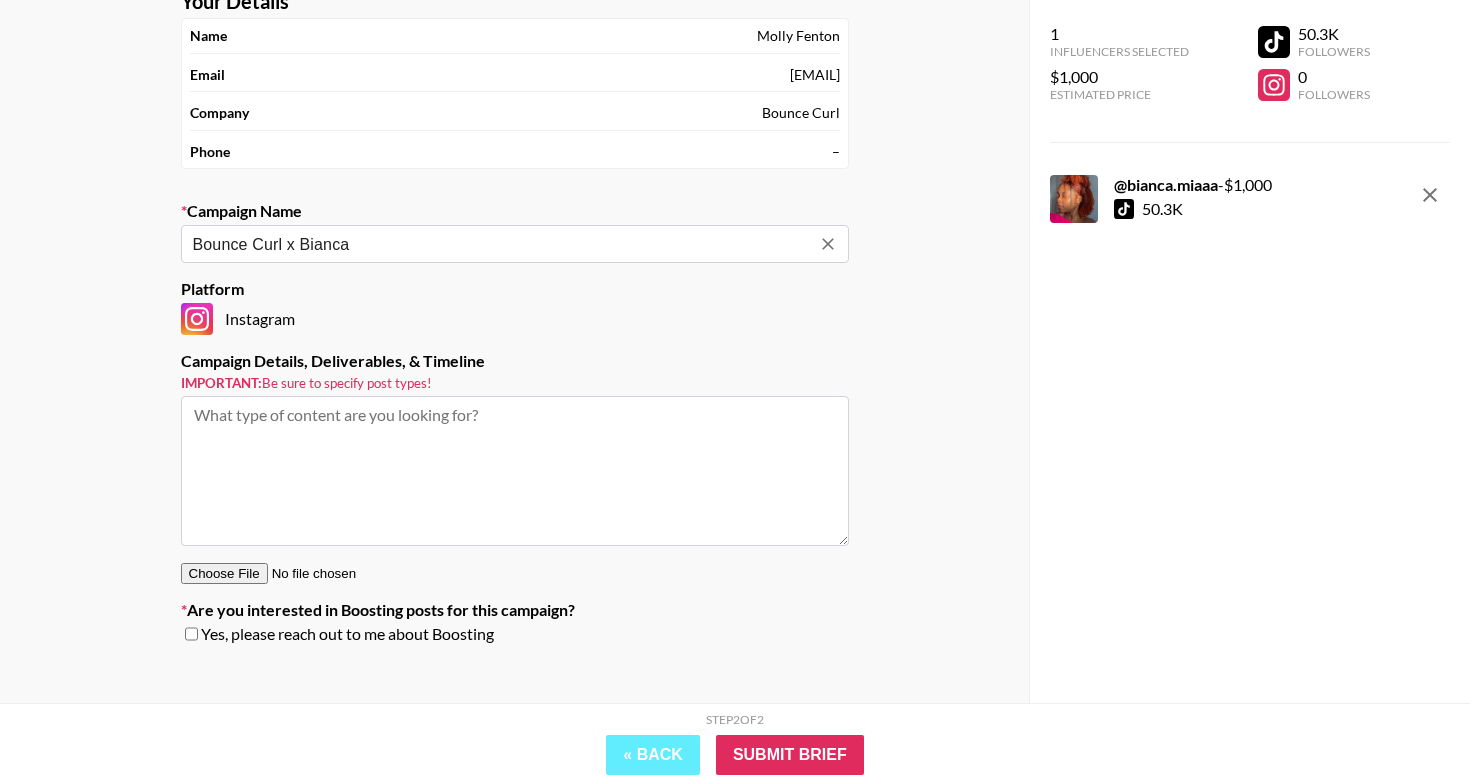 type on "Bounce Curl x Bianca" 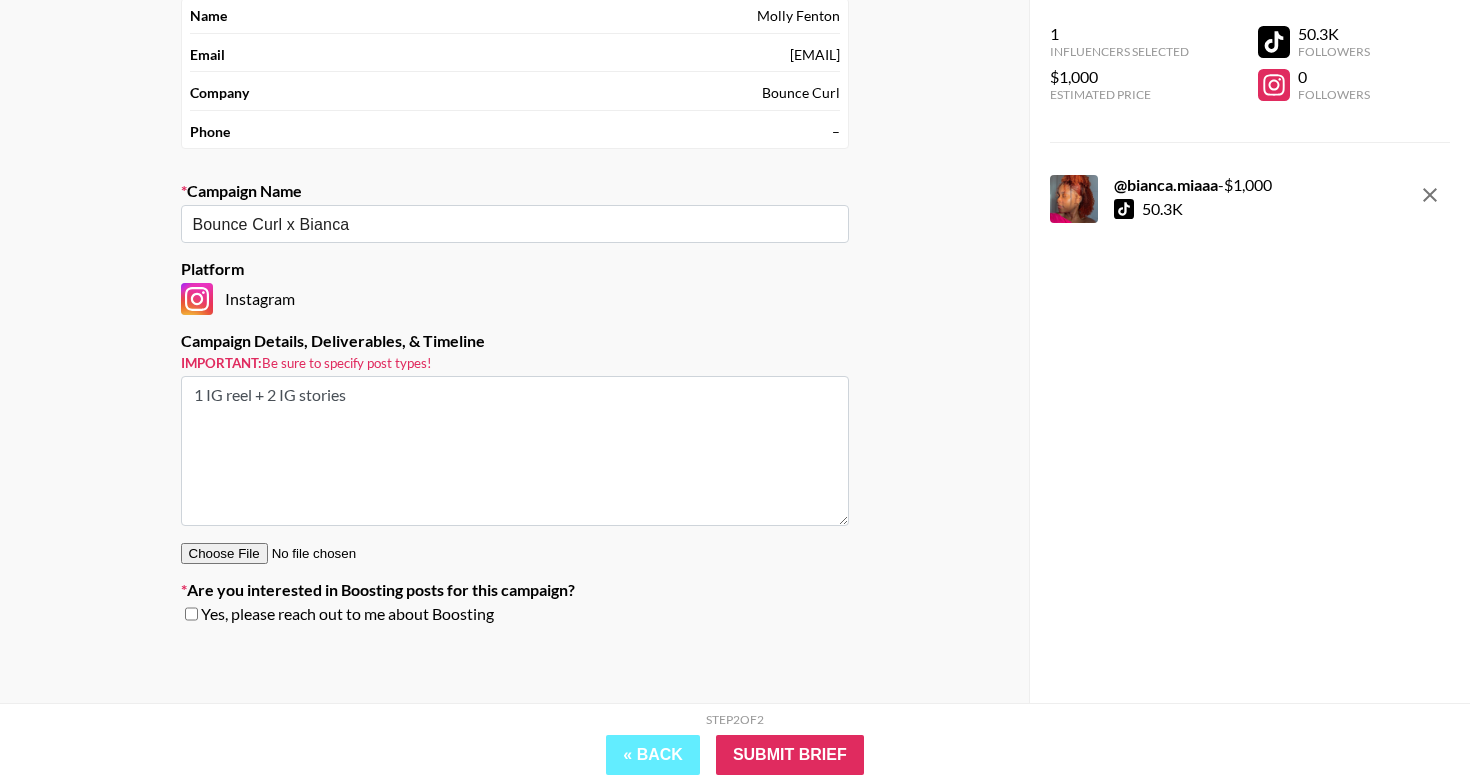 scroll, scrollTop: 142, scrollLeft: 0, axis: vertical 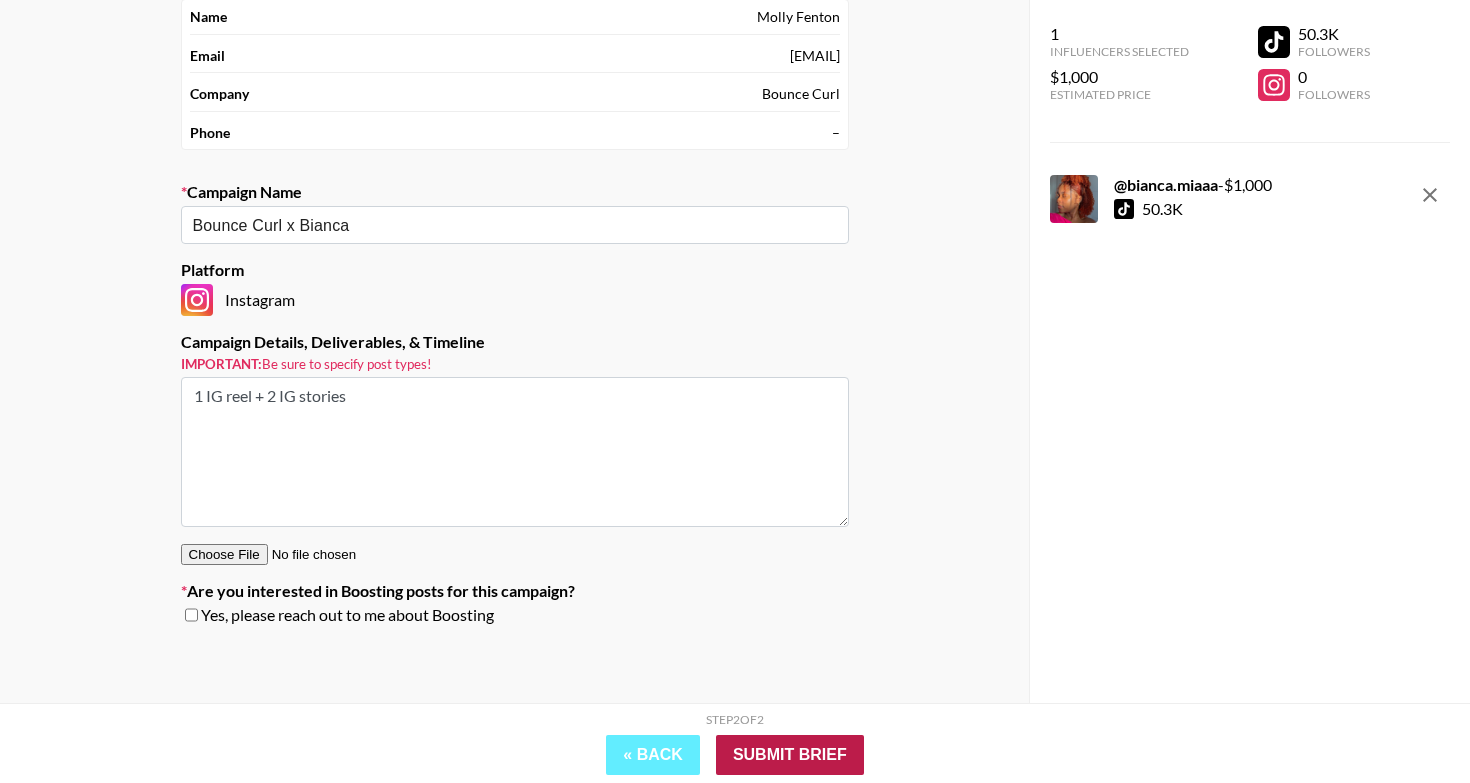 type on "1 IG reel + 2 IG stories" 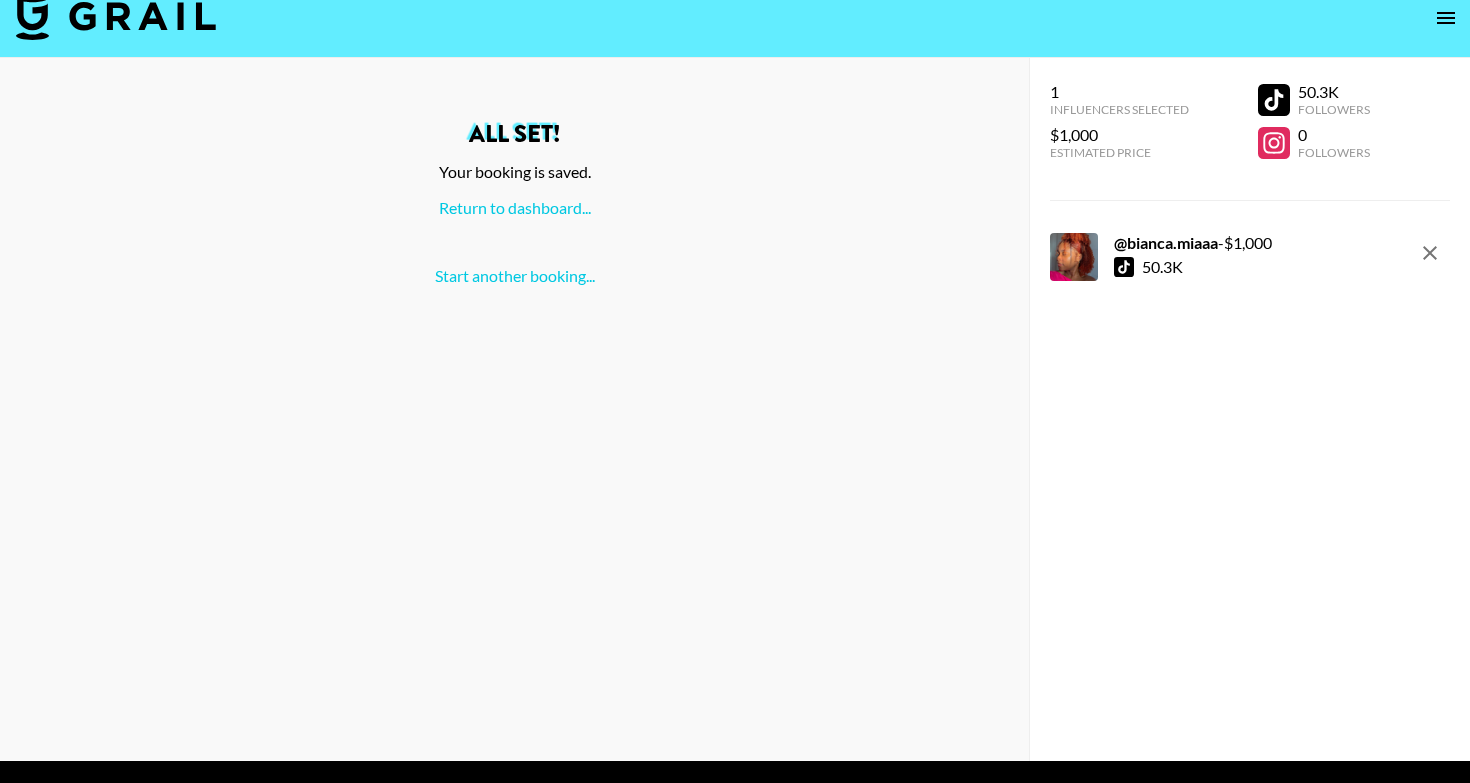 scroll, scrollTop: 4, scrollLeft: 0, axis: vertical 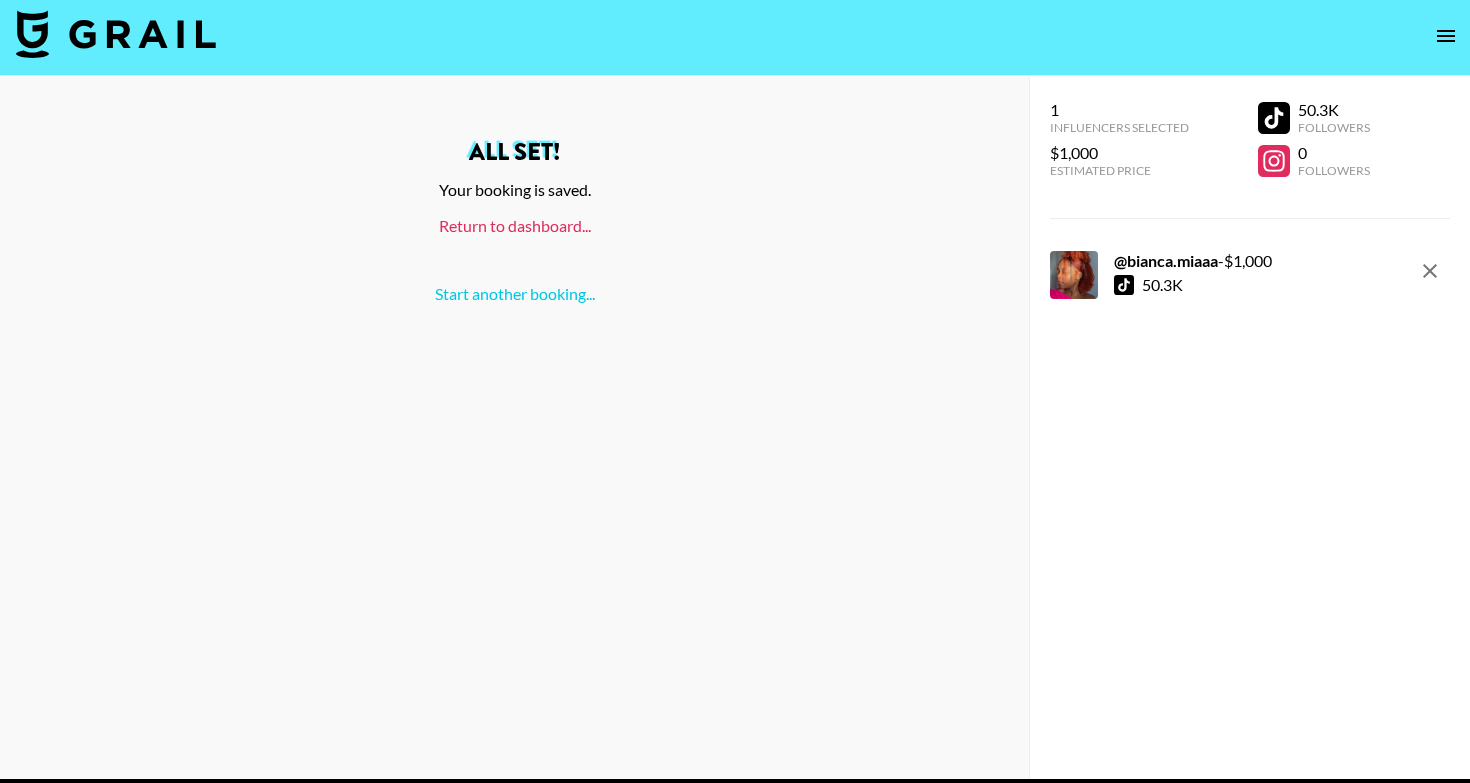 click on "Return to dashboard..." at bounding box center [515, 225] 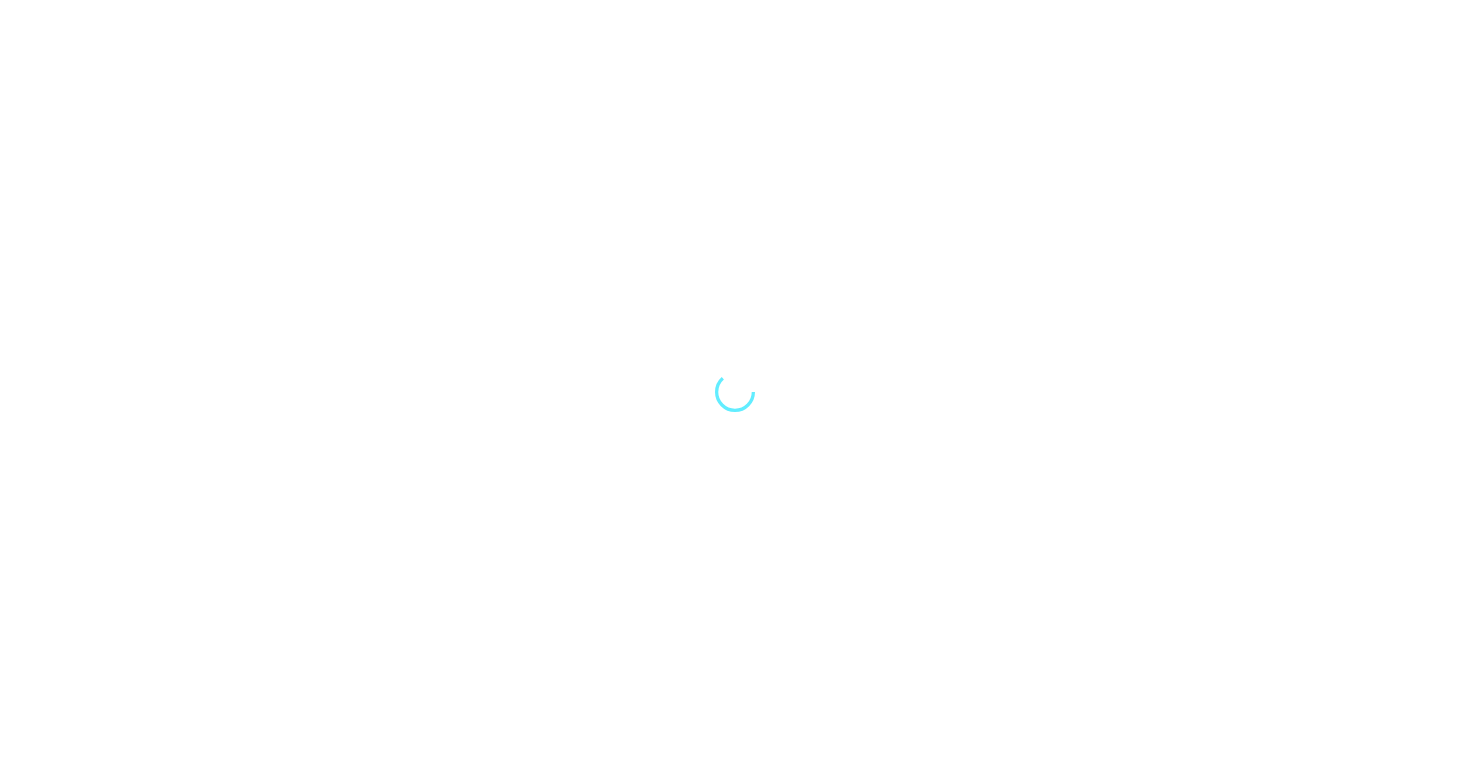 scroll, scrollTop: 0, scrollLeft: 0, axis: both 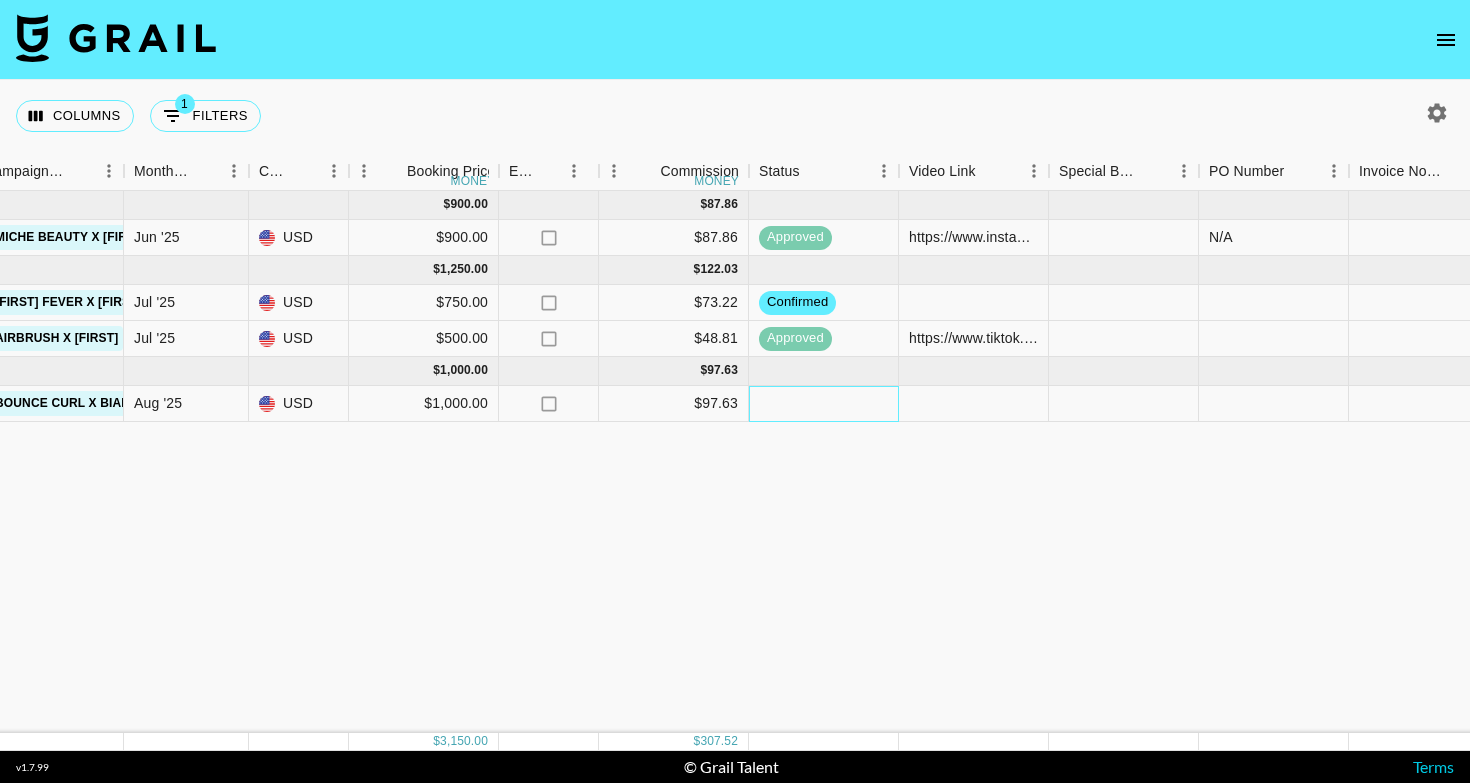 click at bounding box center [824, 404] 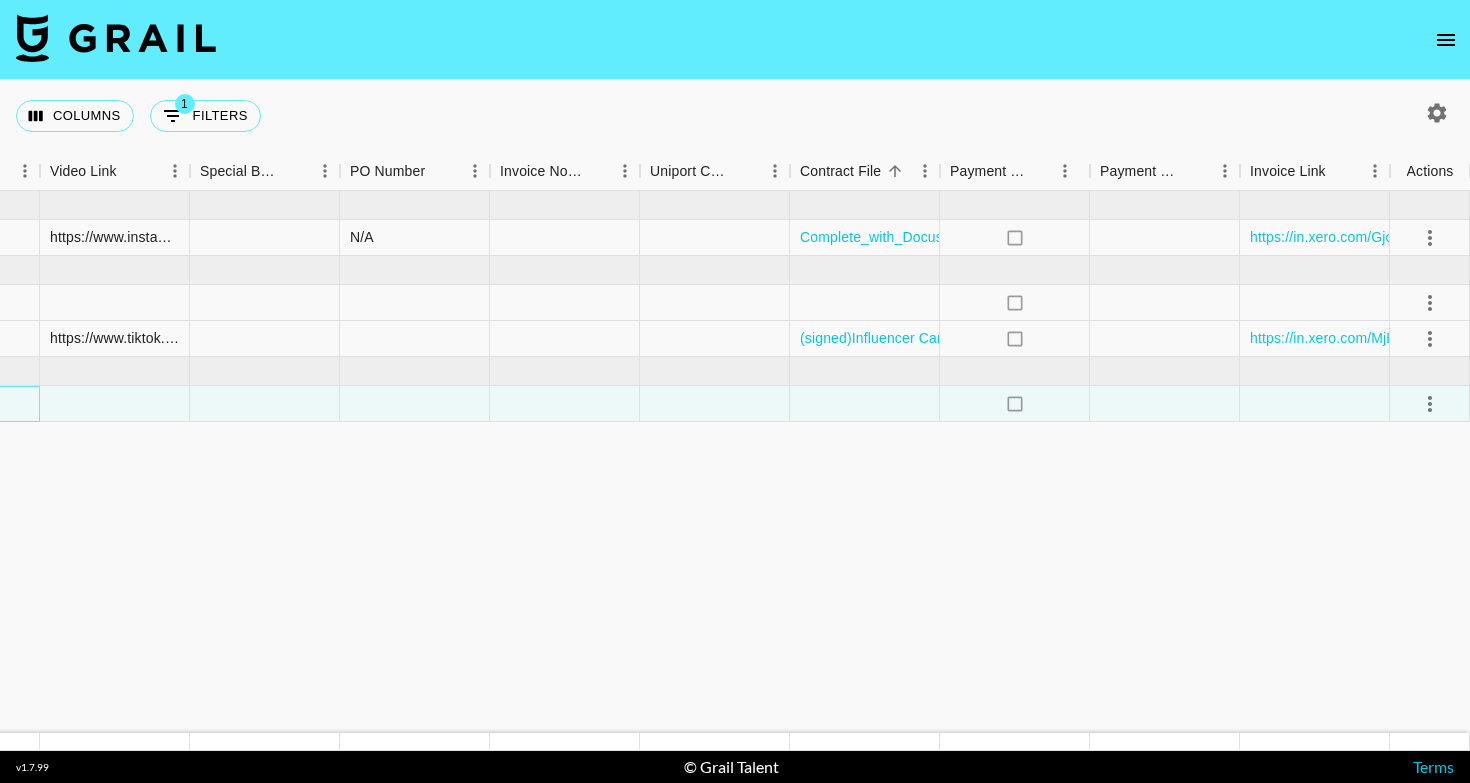 scroll, scrollTop: 0, scrollLeft: 1850, axis: horizontal 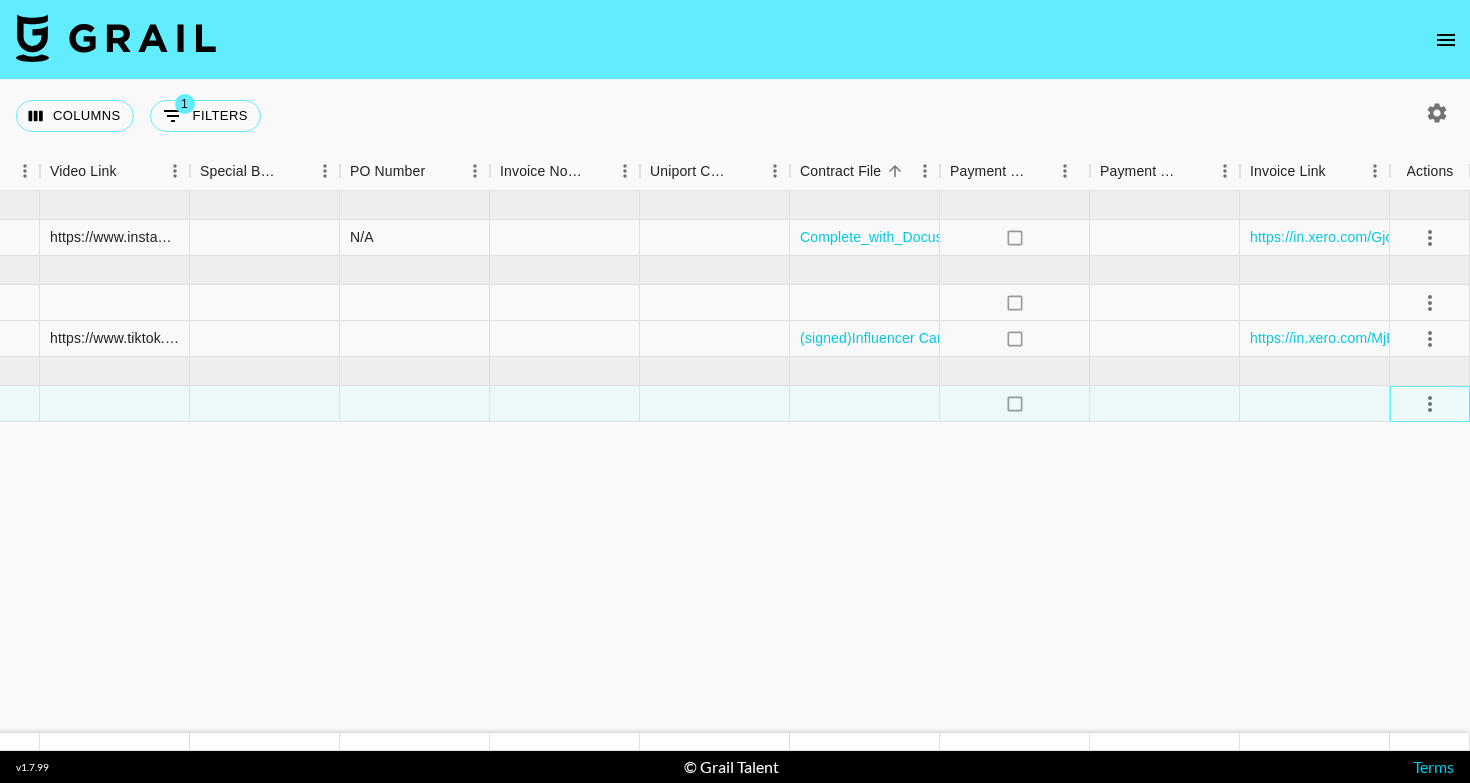 click 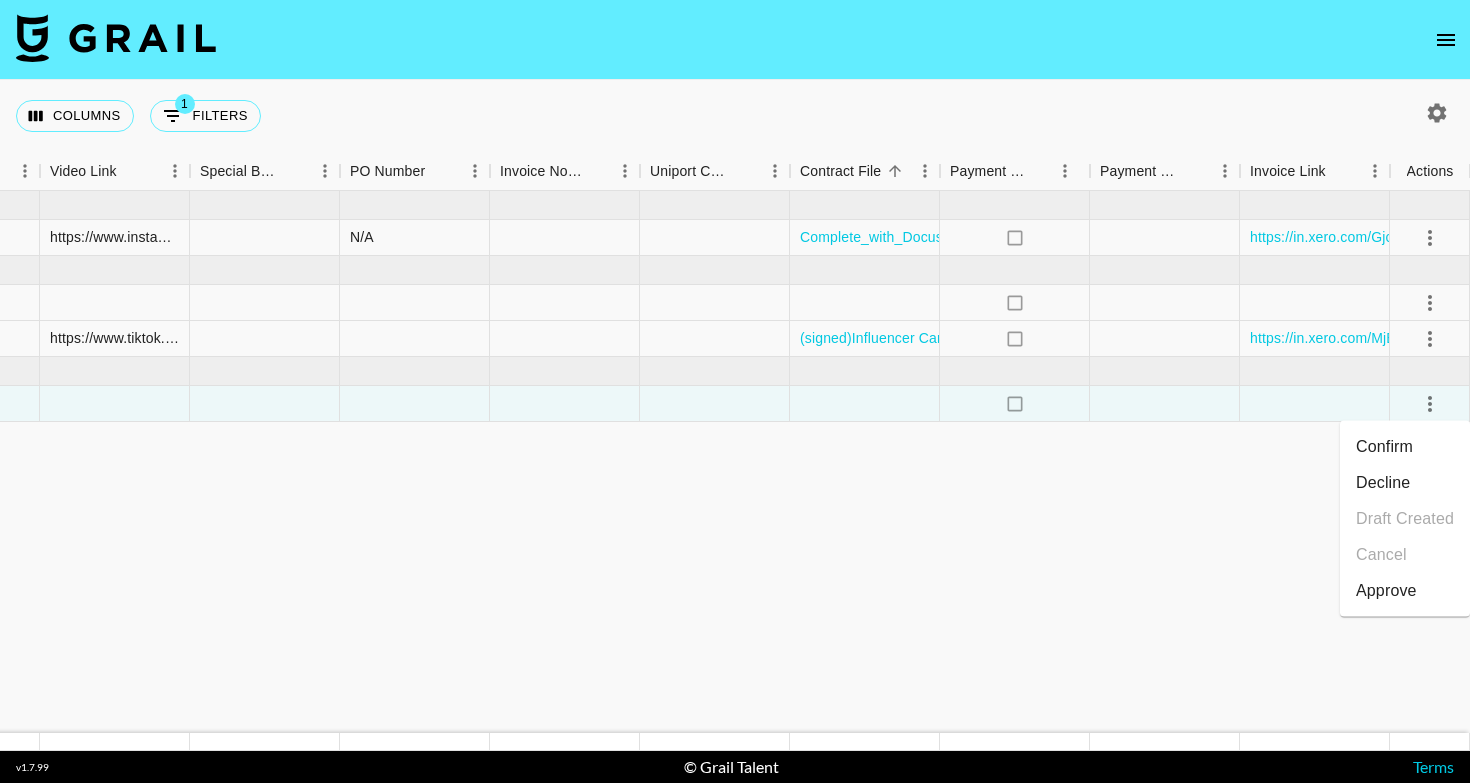 click on "Confirm" at bounding box center [1405, 447] 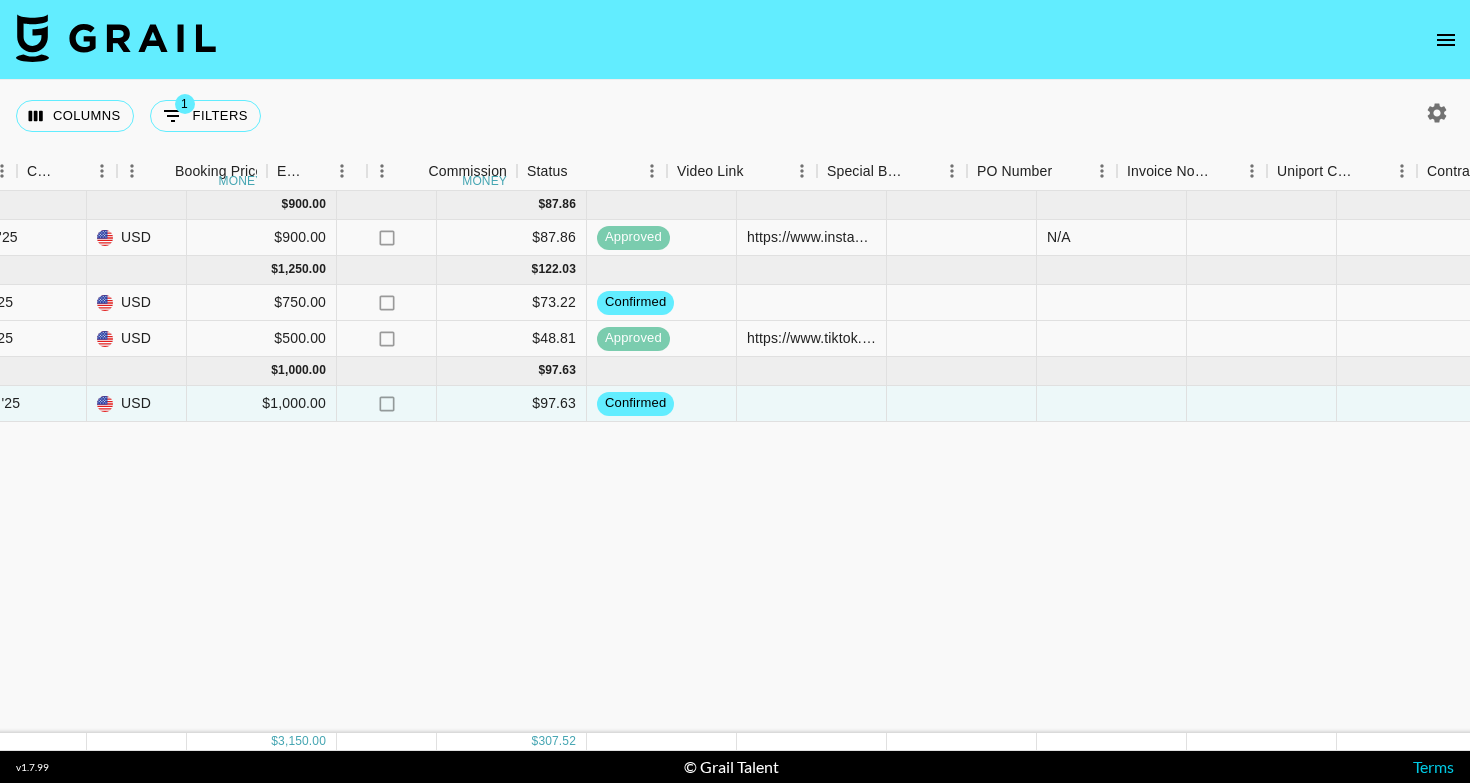 scroll, scrollTop: 0, scrollLeft: 1233, axis: horizontal 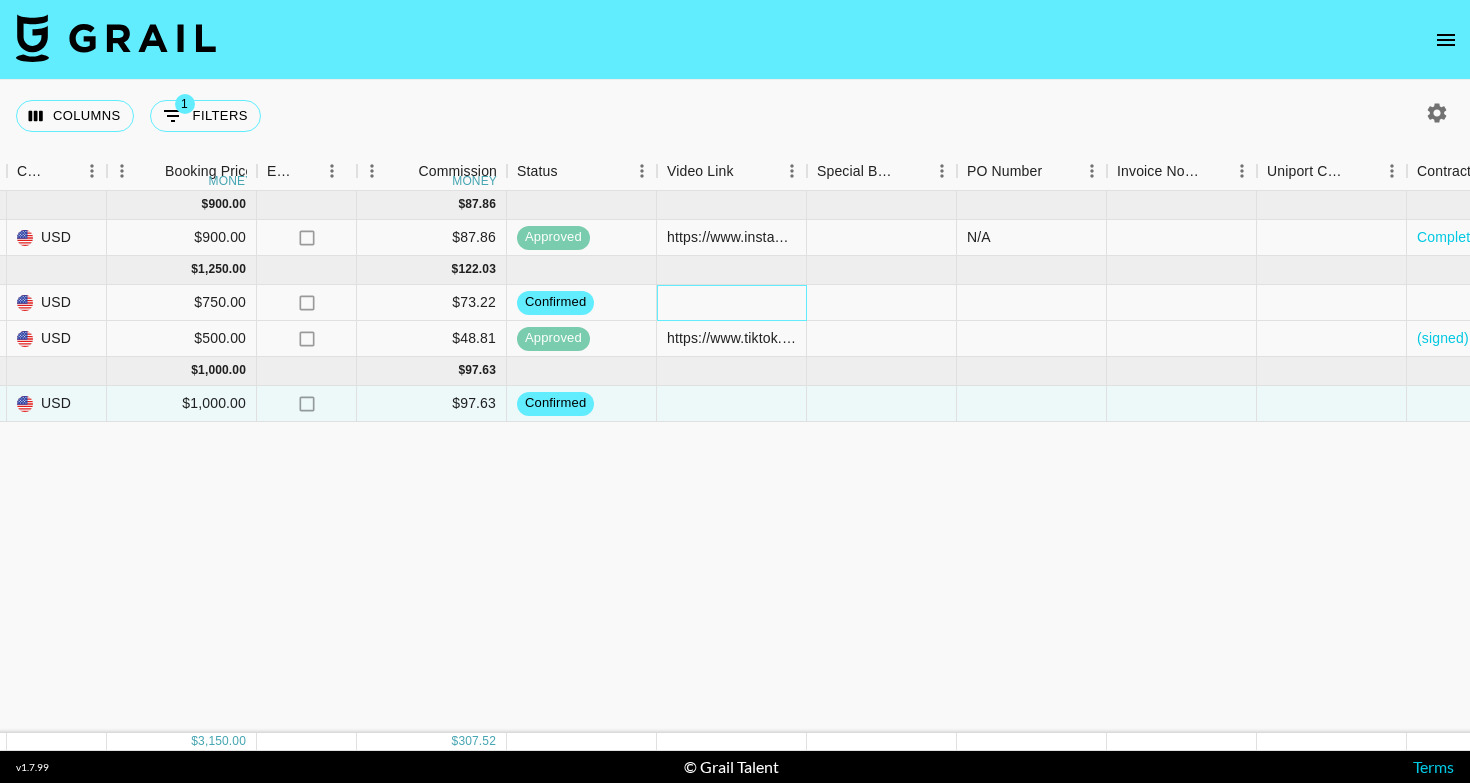 click at bounding box center (732, 303) 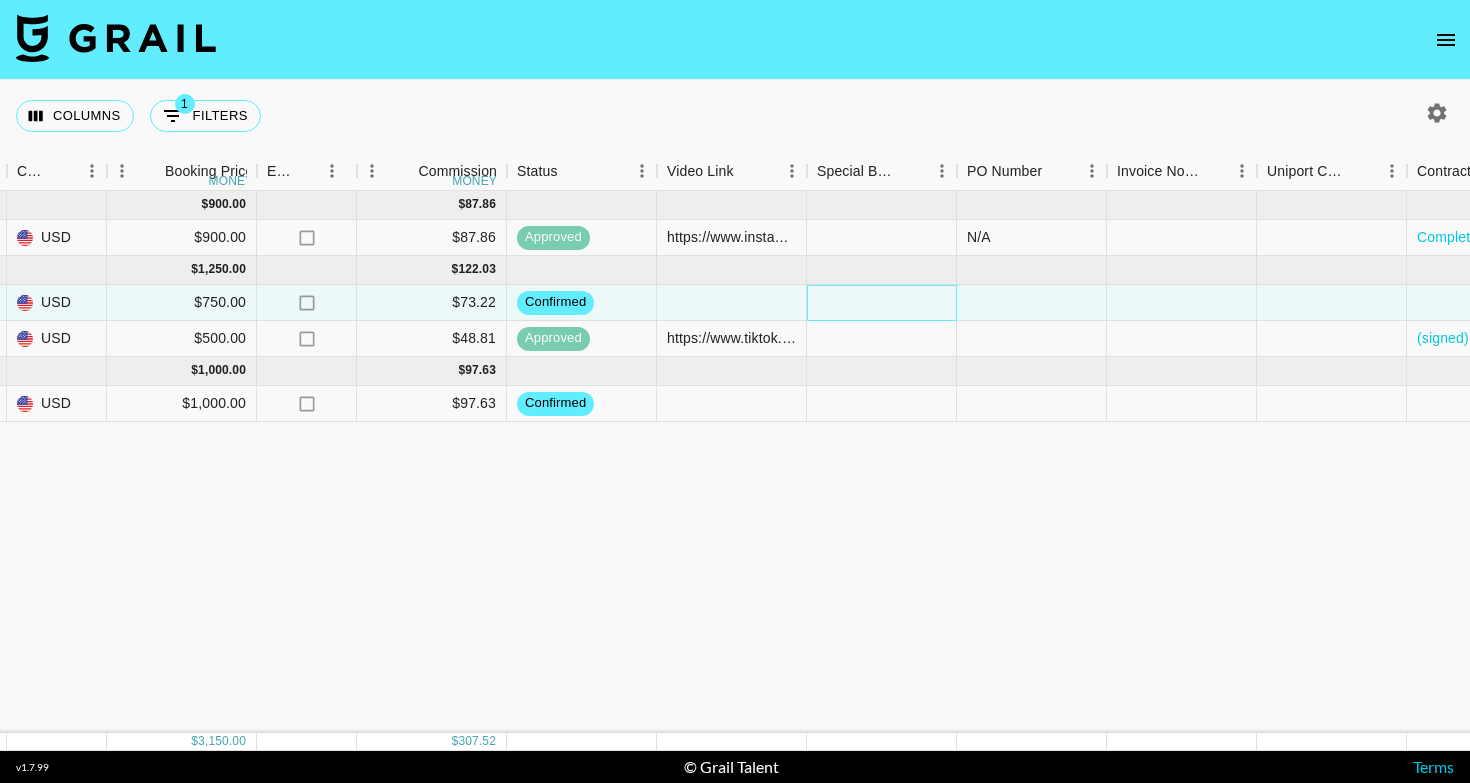 click at bounding box center (882, 303) 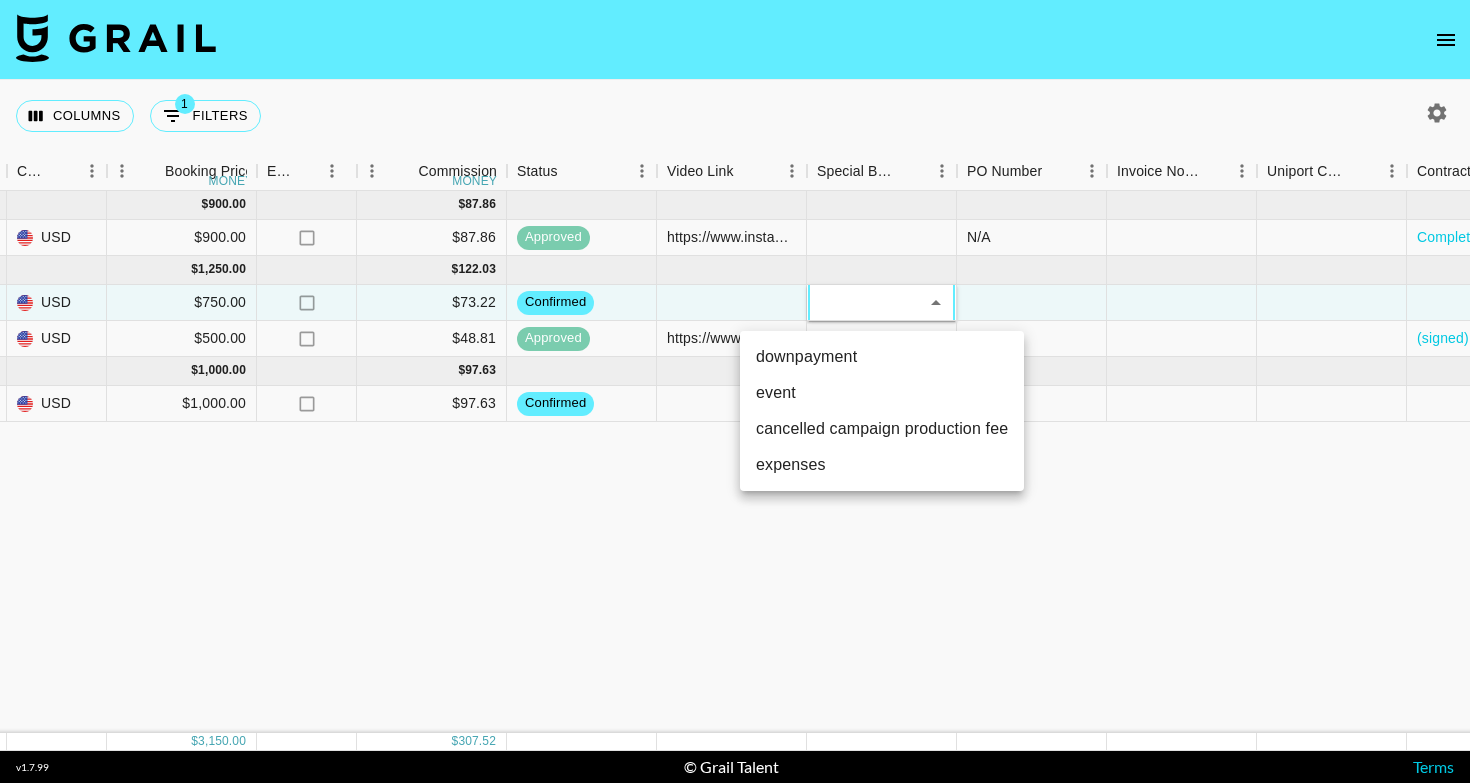 click on "event" at bounding box center (882, 393) 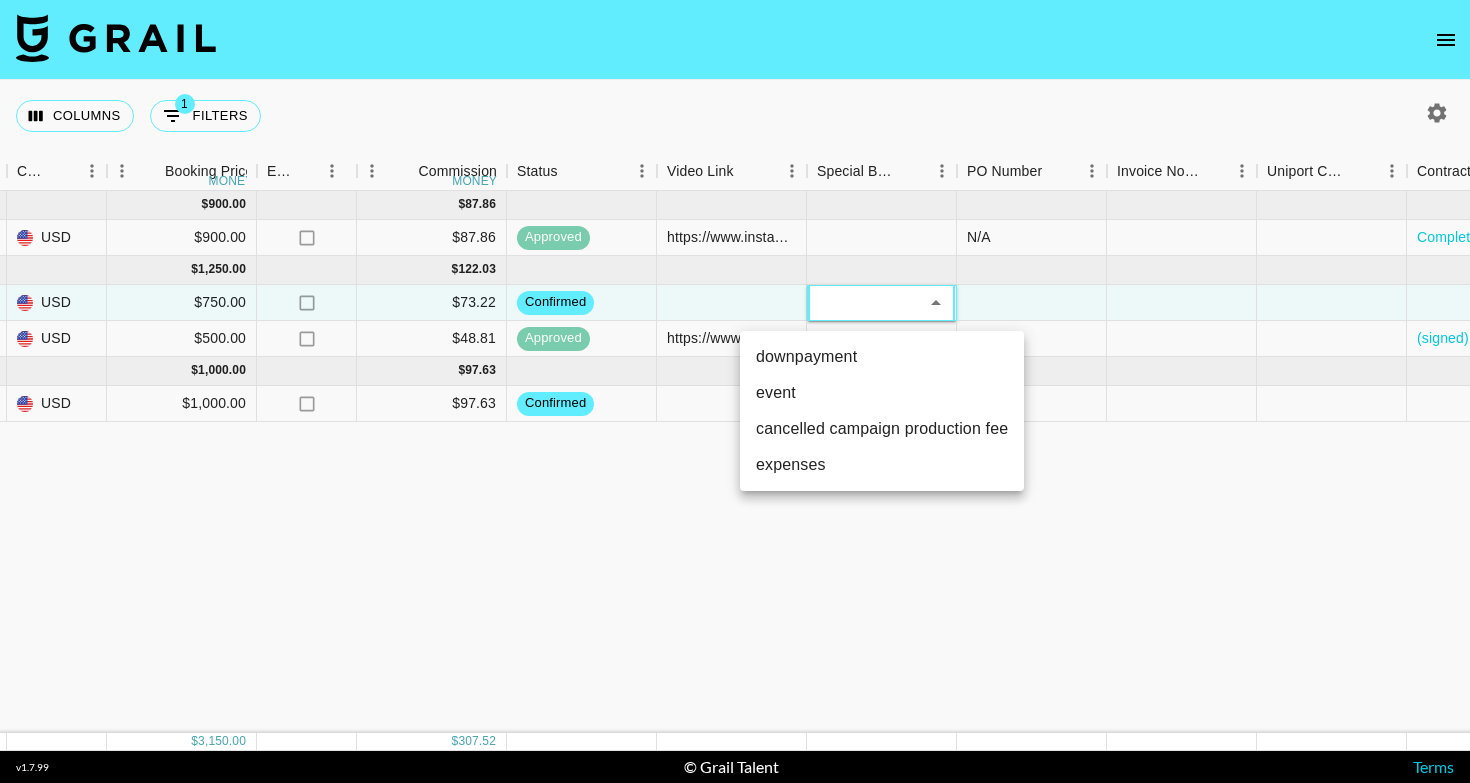type on "event" 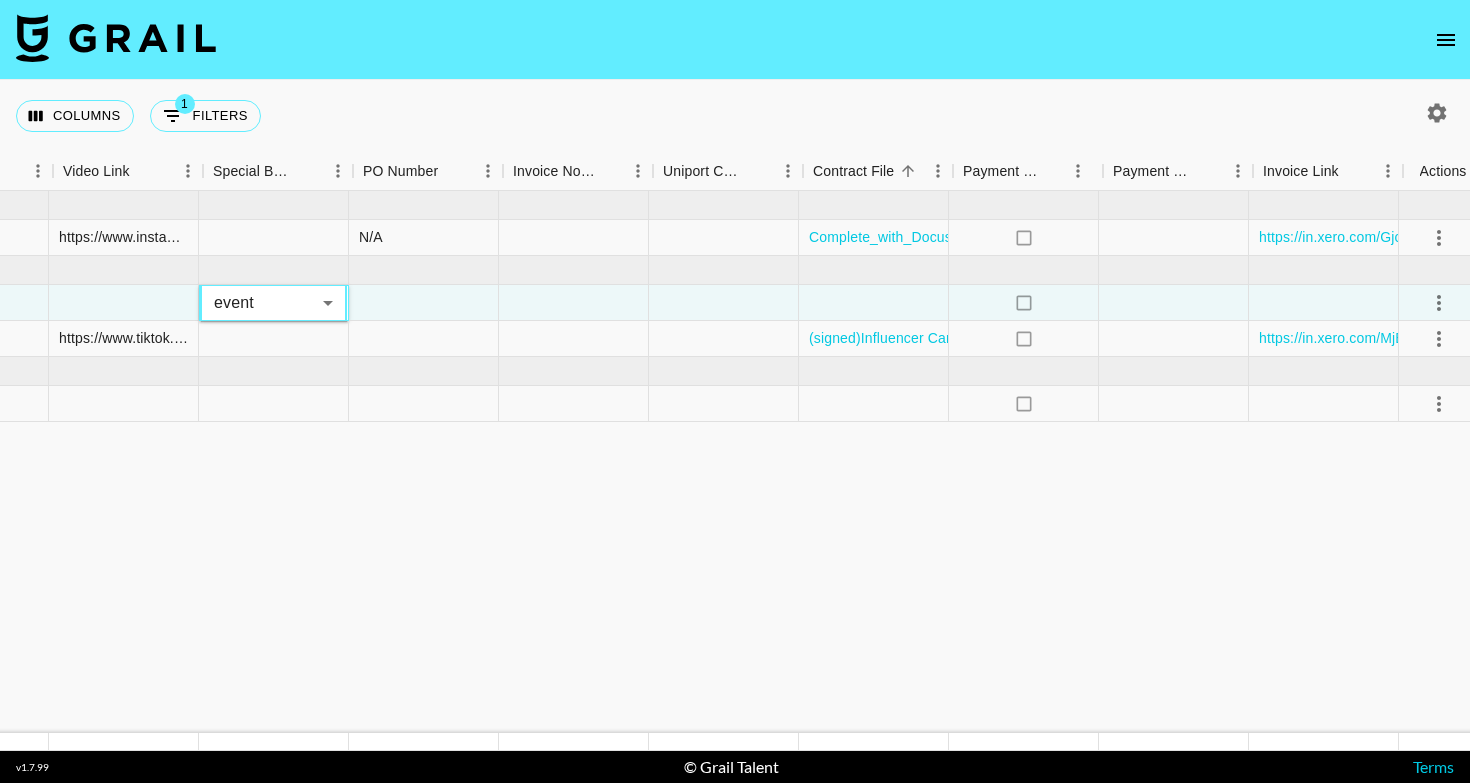 scroll, scrollTop: 0, scrollLeft: 1850, axis: horizontal 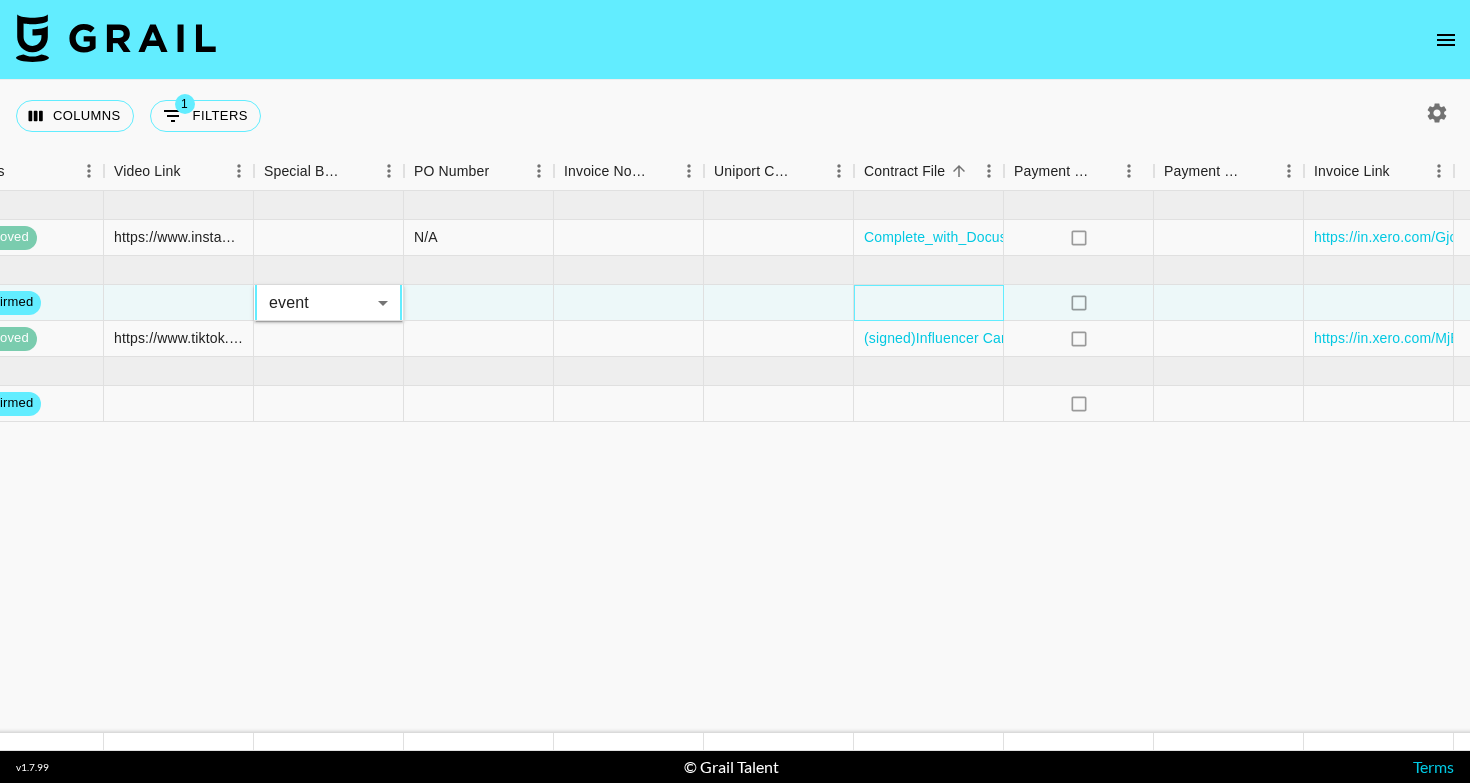 click at bounding box center (929, 303) 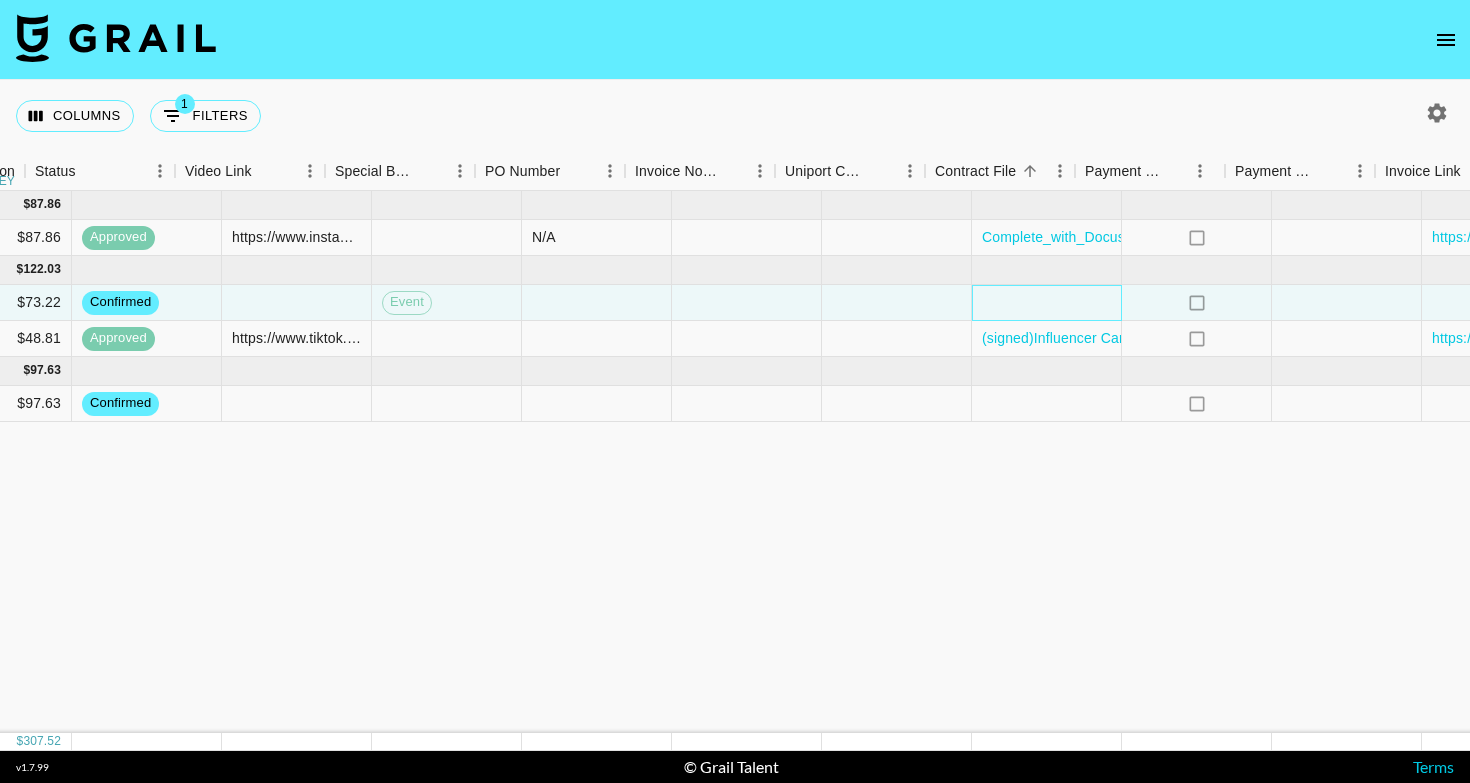 scroll, scrollTop: 0, scrollLeft: 1734, axis: horizontal 